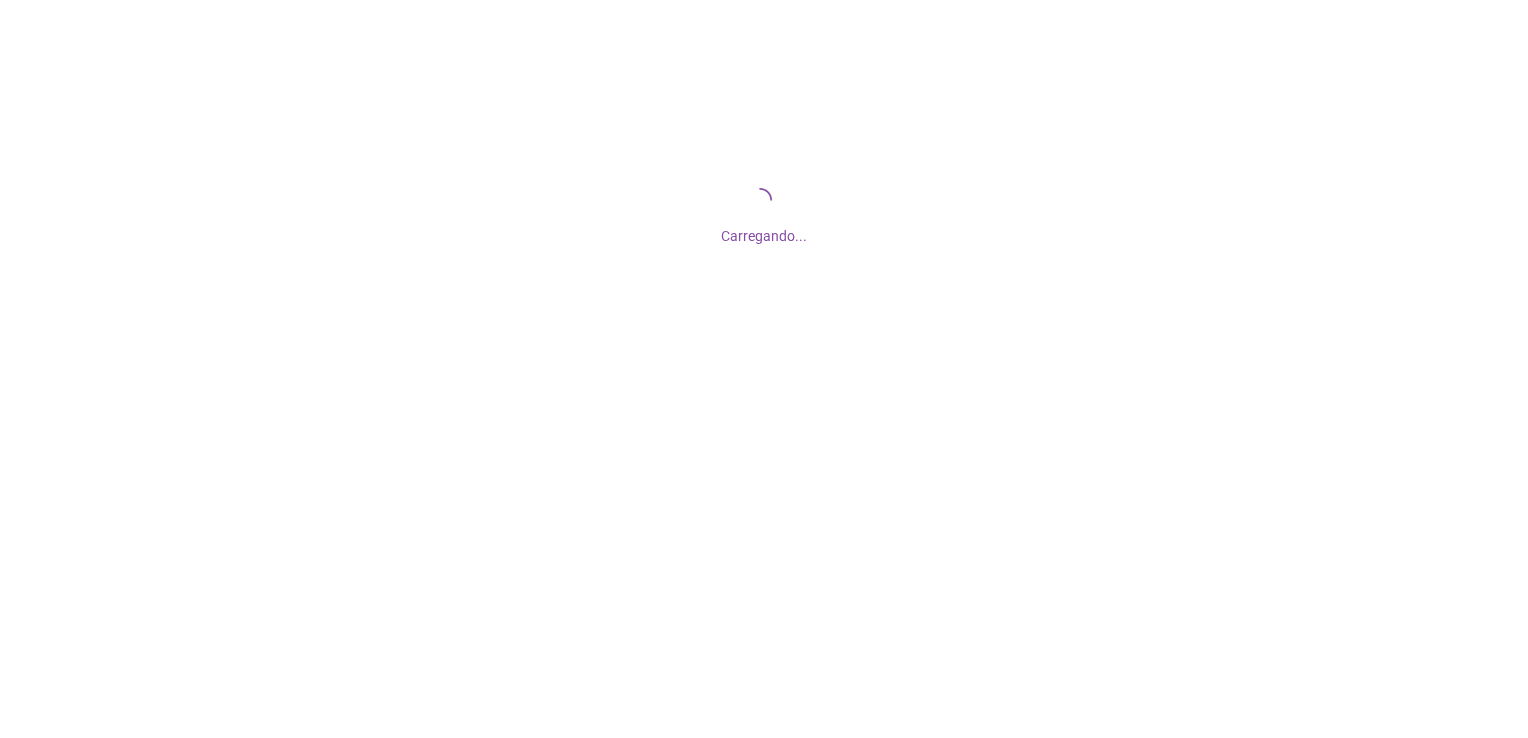 scroll, scrollTop: 0, scrollLeft: 0, axis: both 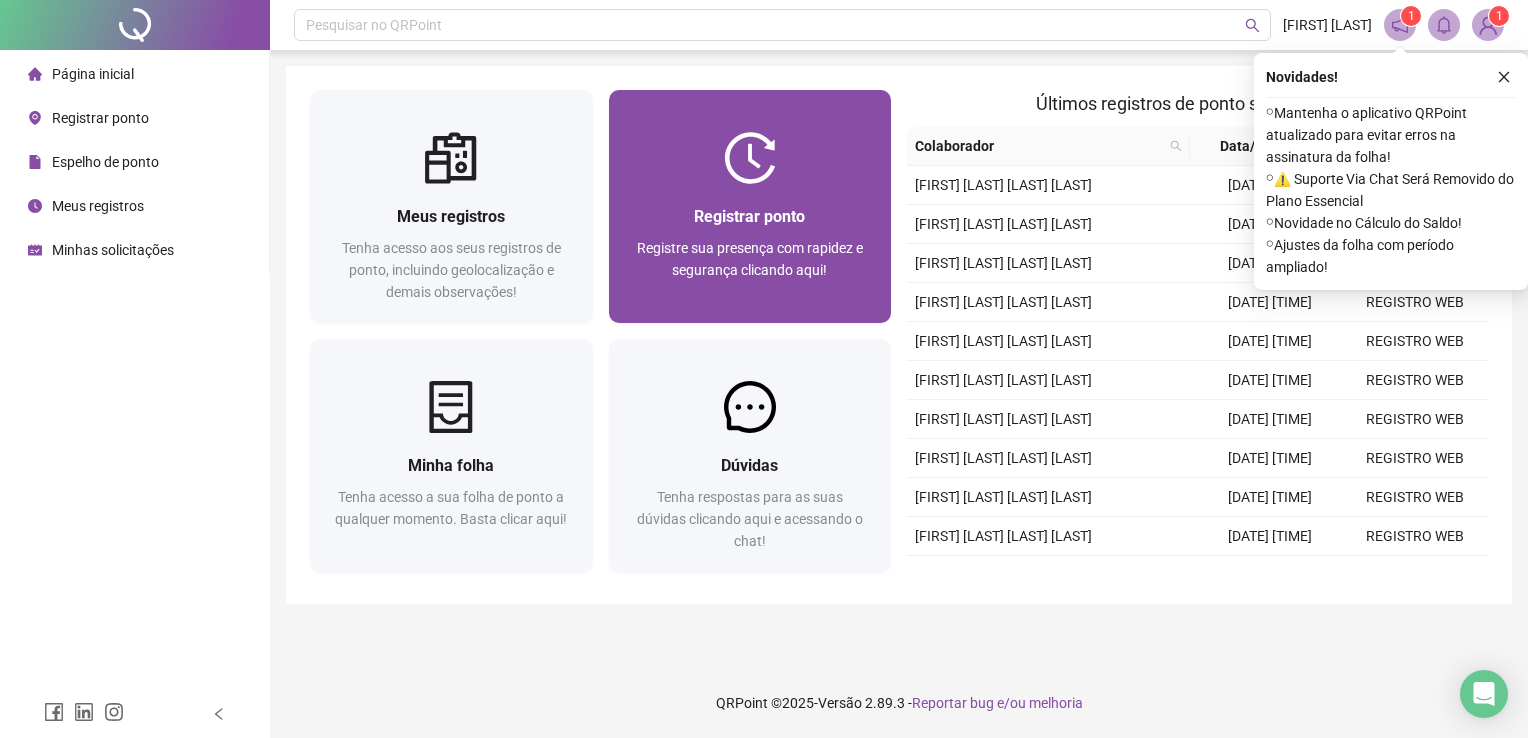 click on "Registre sua presença com rapidez e segurança clicando aqui!" at bounding box center [750, 259] 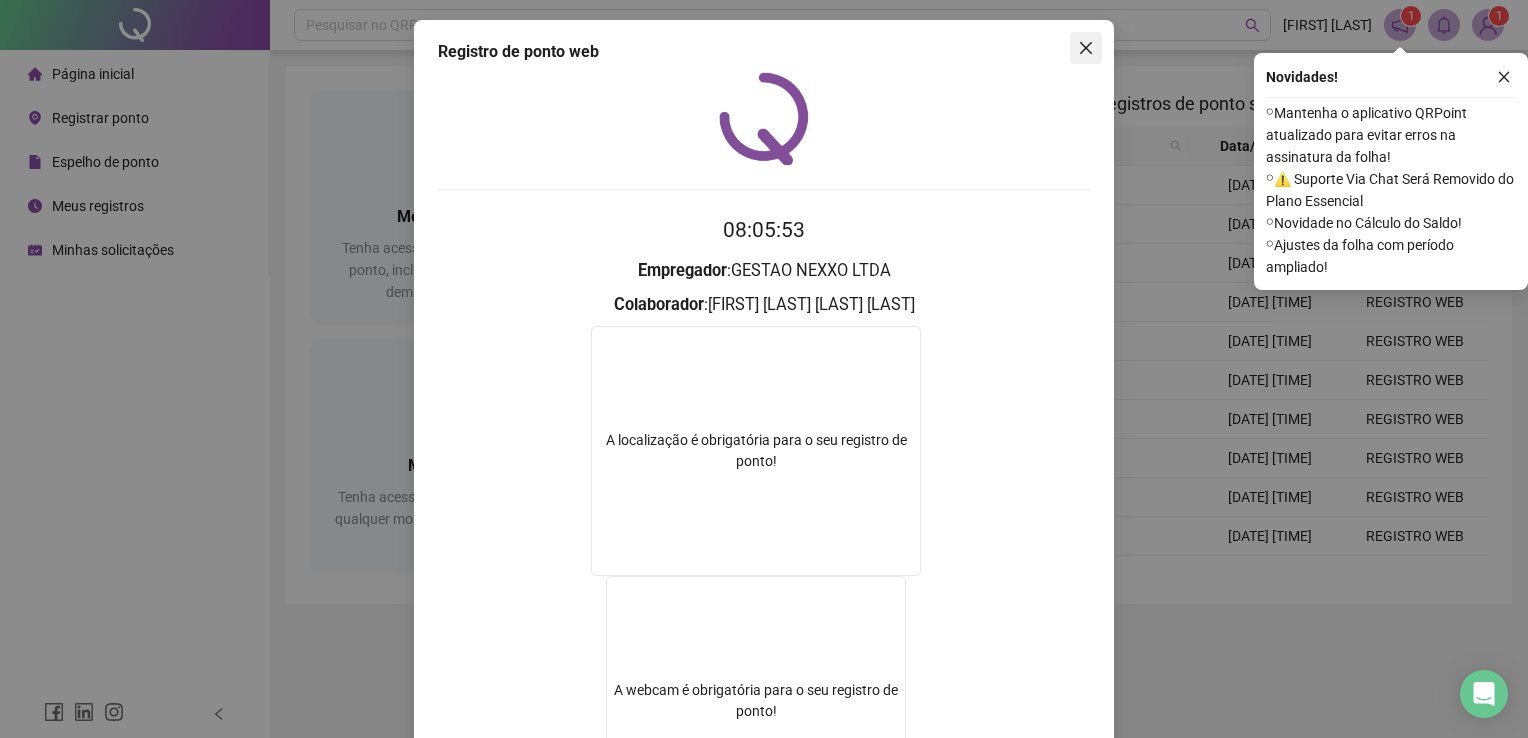 click 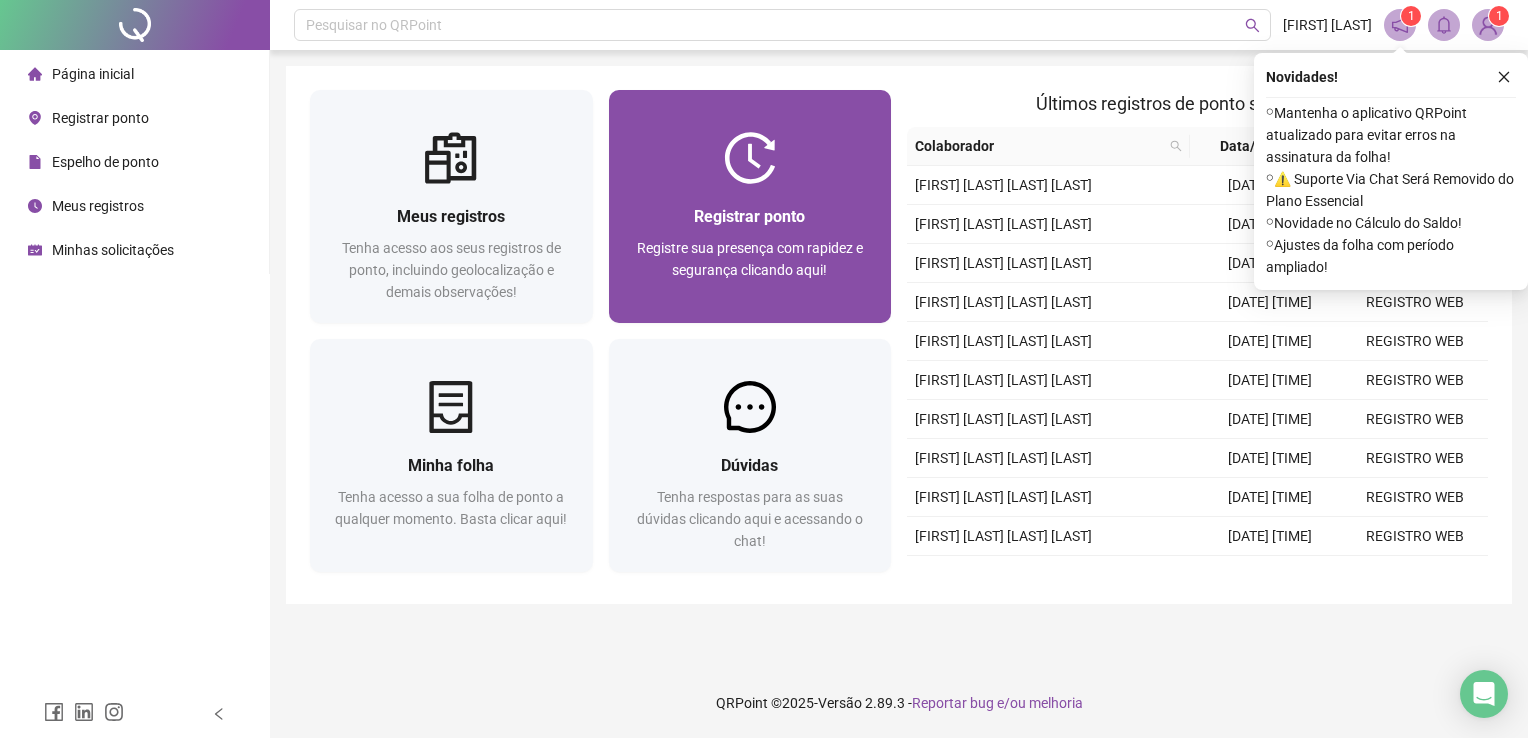 click at bounding box center [750, 158] 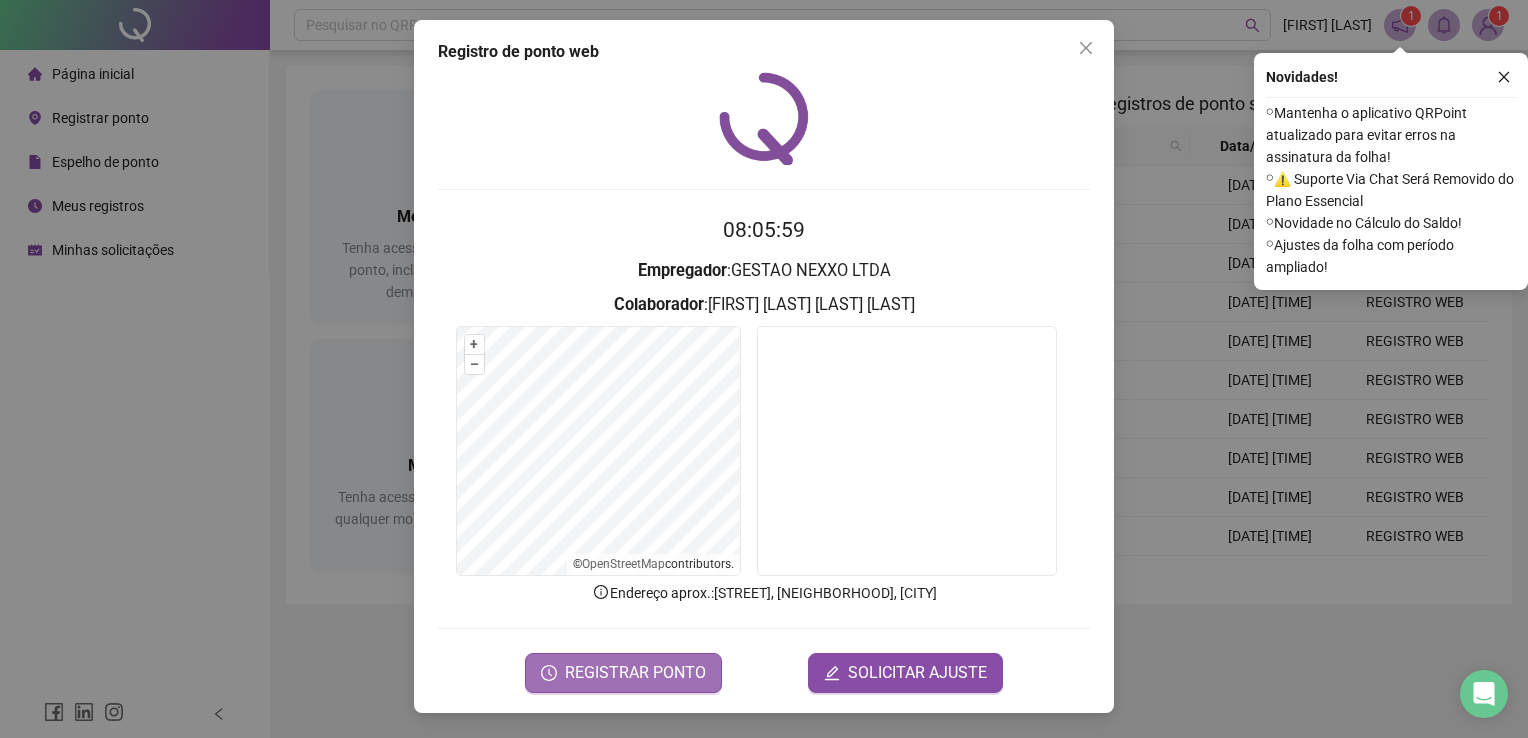 click on "REGISTRAR PONTO" at bounding box center [635, 673] 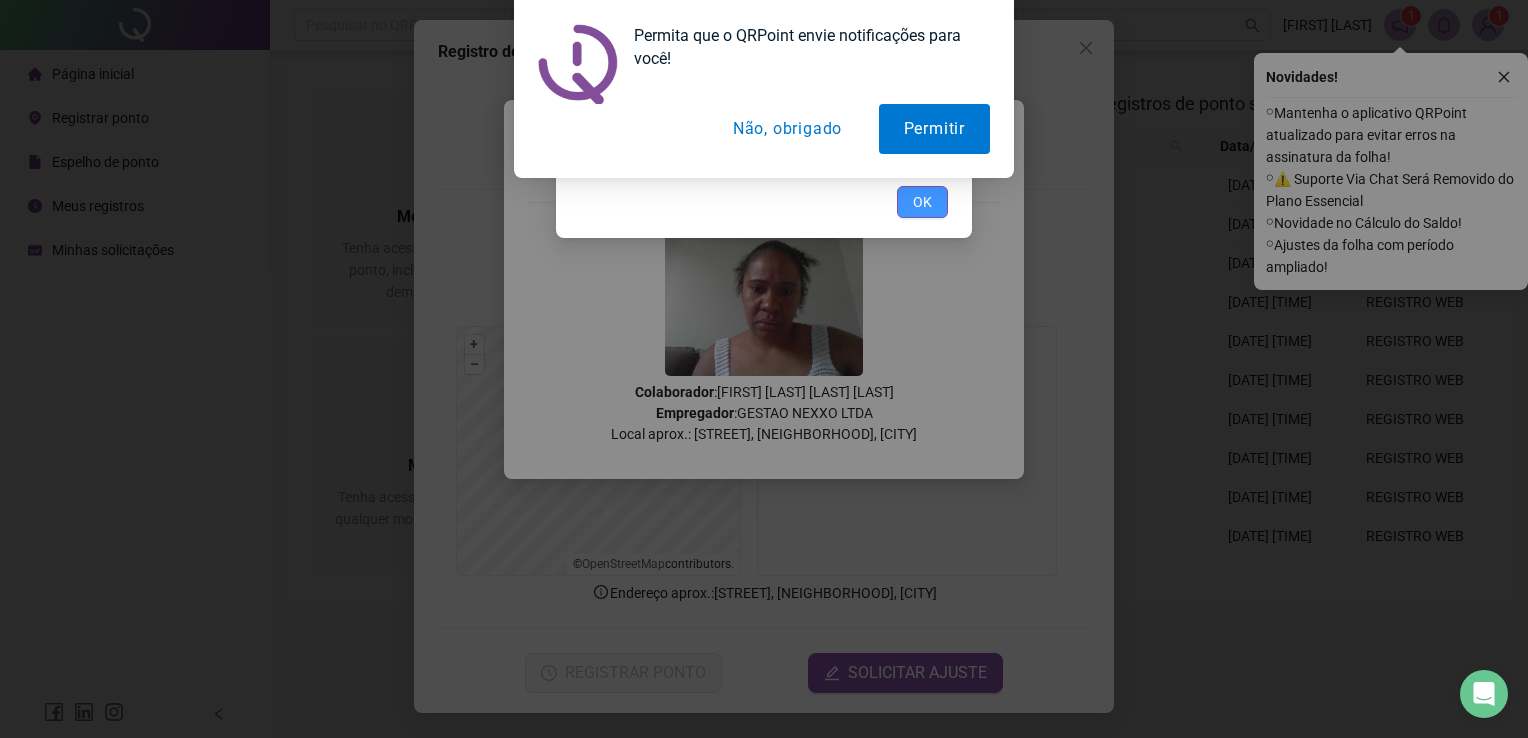 click on "OK" at bounding box center (922, 202) 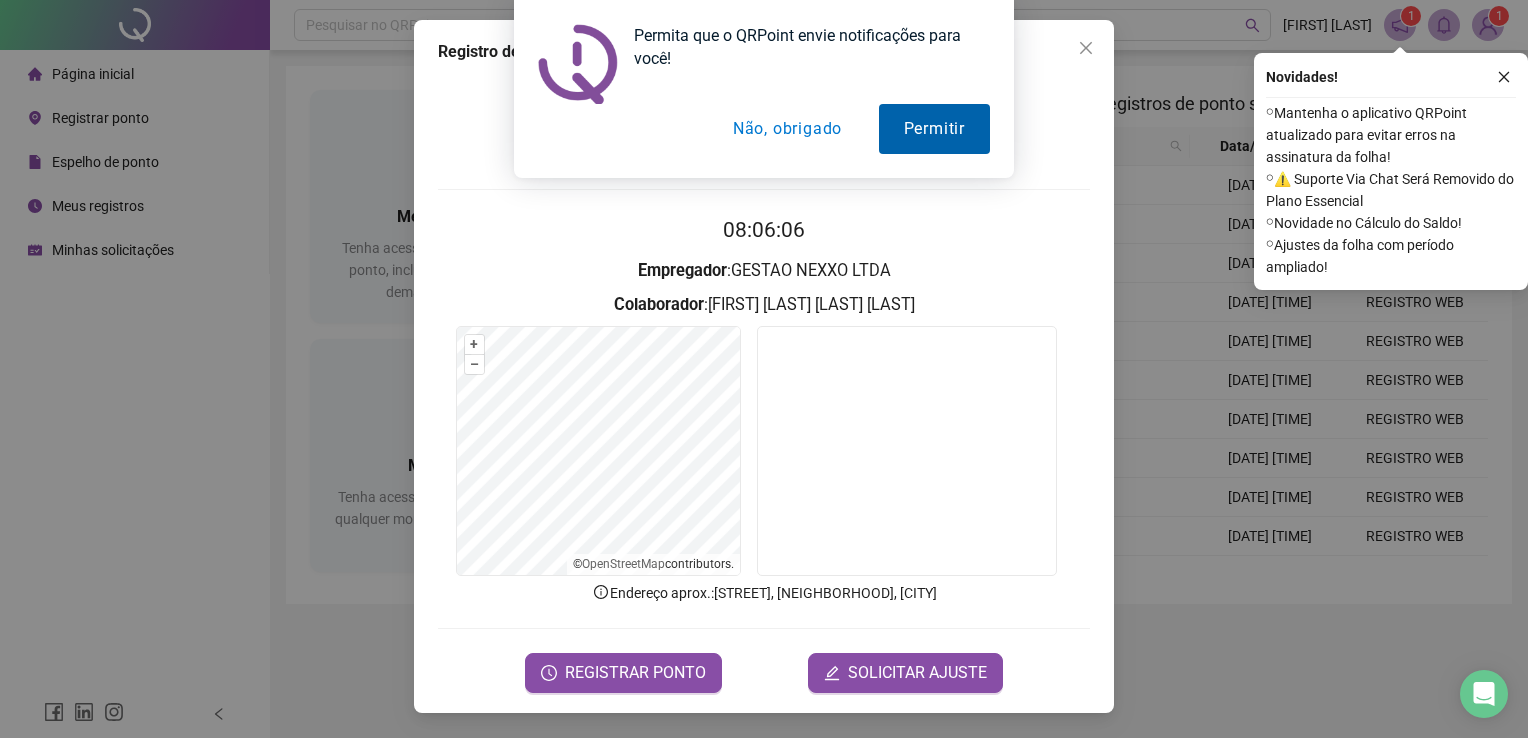 click on "Permitir" at bounding box center (934, 129) 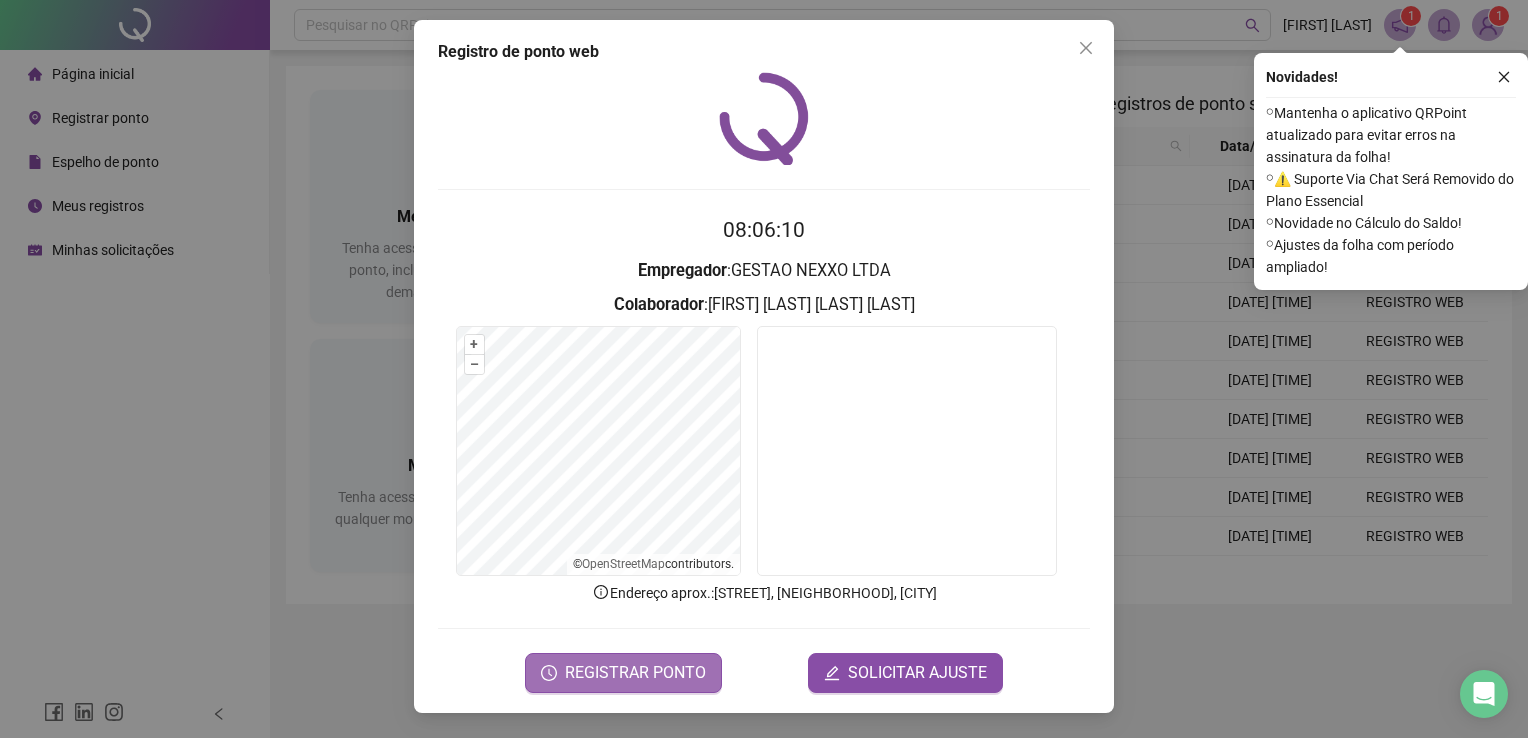 click on "REGISTRAR PONTO" at bounding box center (635, 673) 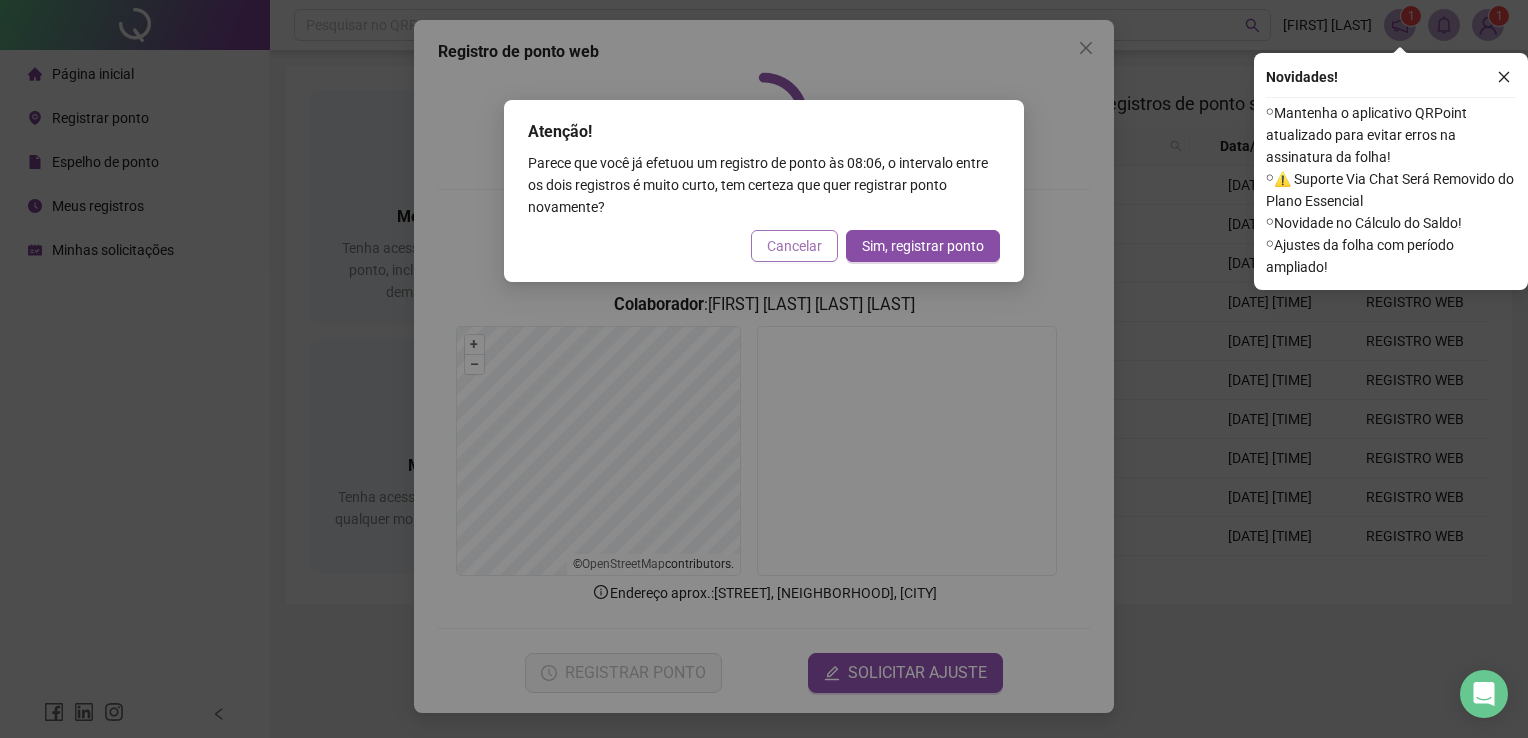 click on "Cancelar" at bounding box center [794, 246] 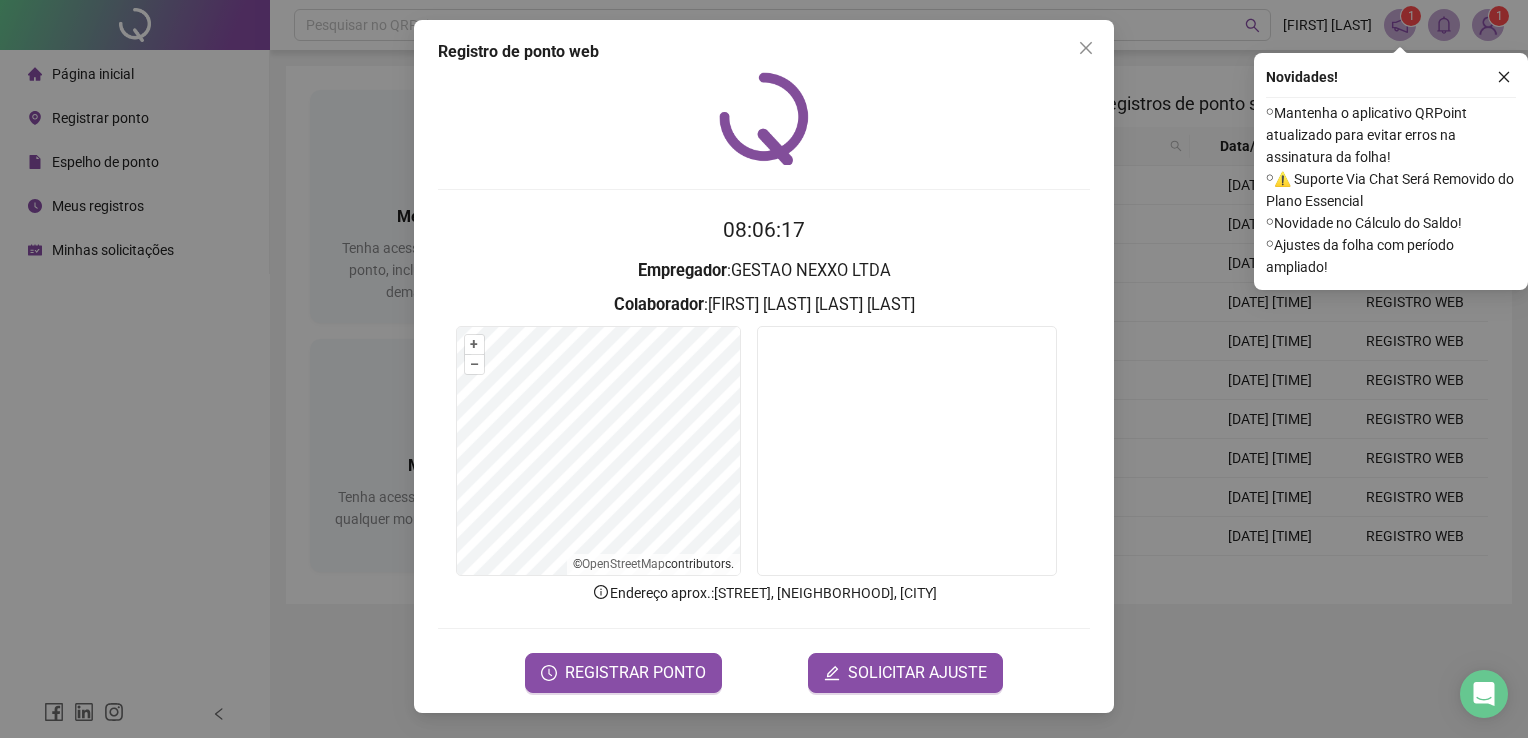 click on "Registro de ponto web [TIME] Empregador : GESTAO NEXXO LTDA Colaborador : [FIRST] [LAST] [LAST] [LAST] + – ⇧ › © OpenStreetMap contributors. Endereço aprox. : [STREET], [NEIGHBORHOOD] [CITY] REGISTRAR PONTO SOLICITAR AJUSTE" at bounding box center (764, 366) 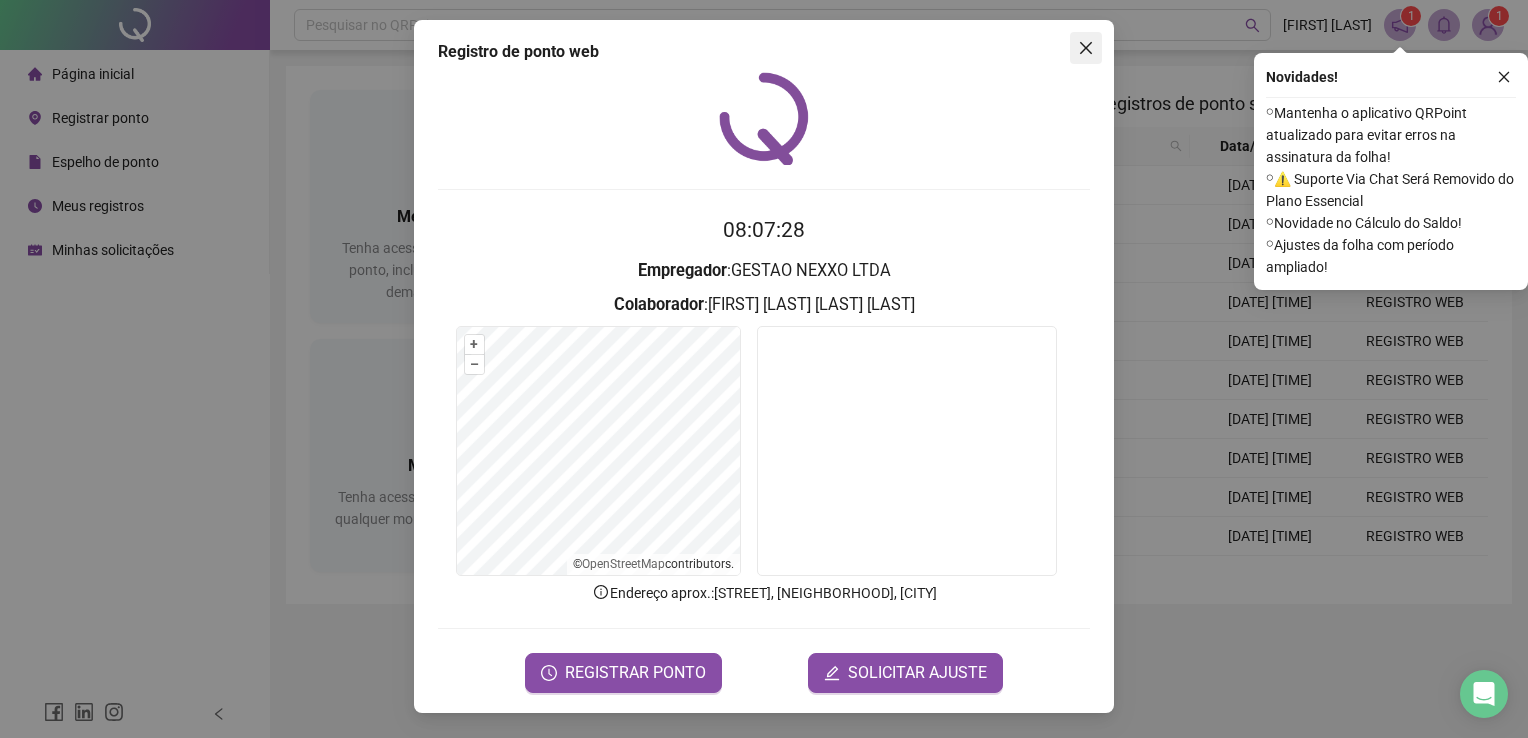 click 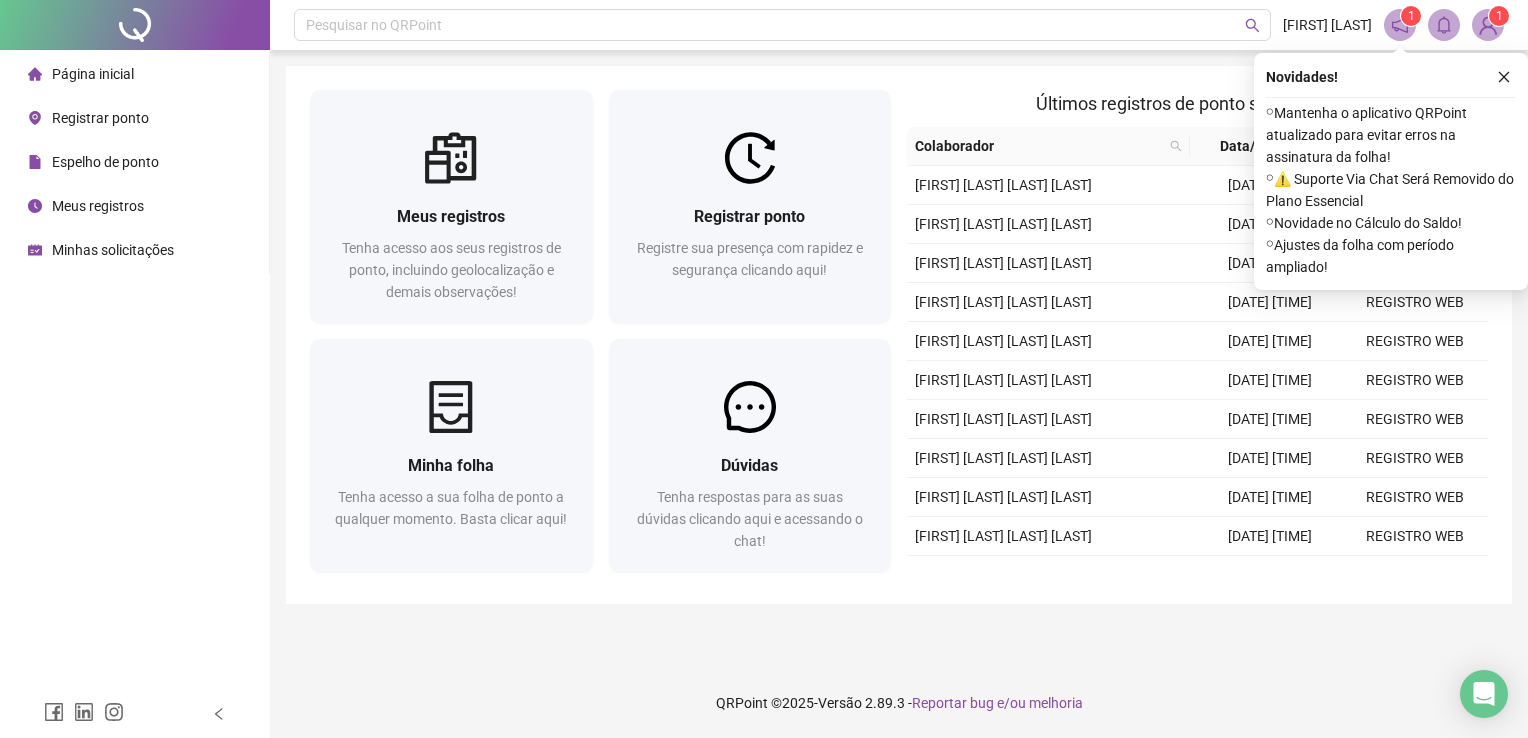click on "Espelho de ponto" at bounding box center (105, 162) 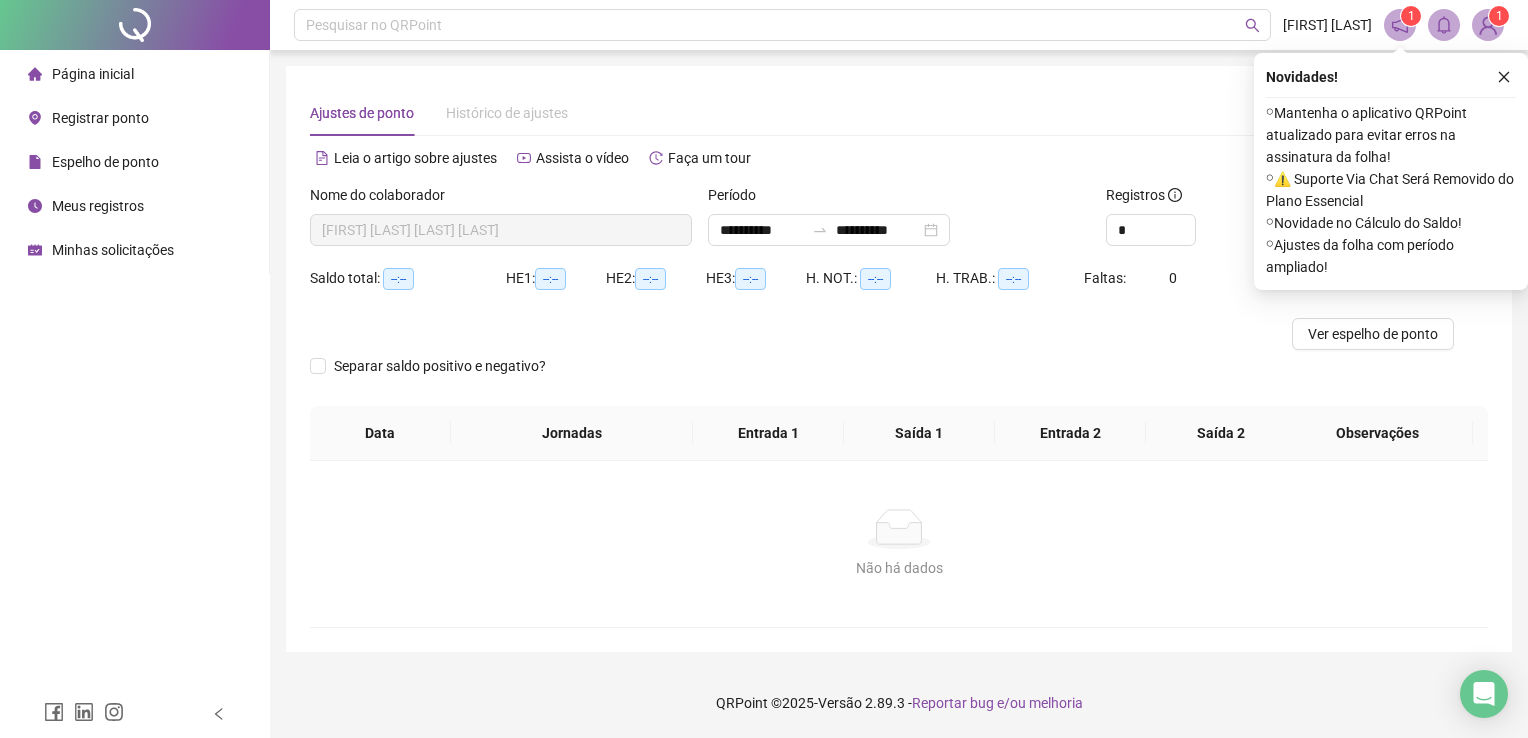 click on "Espelho de ponto" at bounding box center [105, 162] 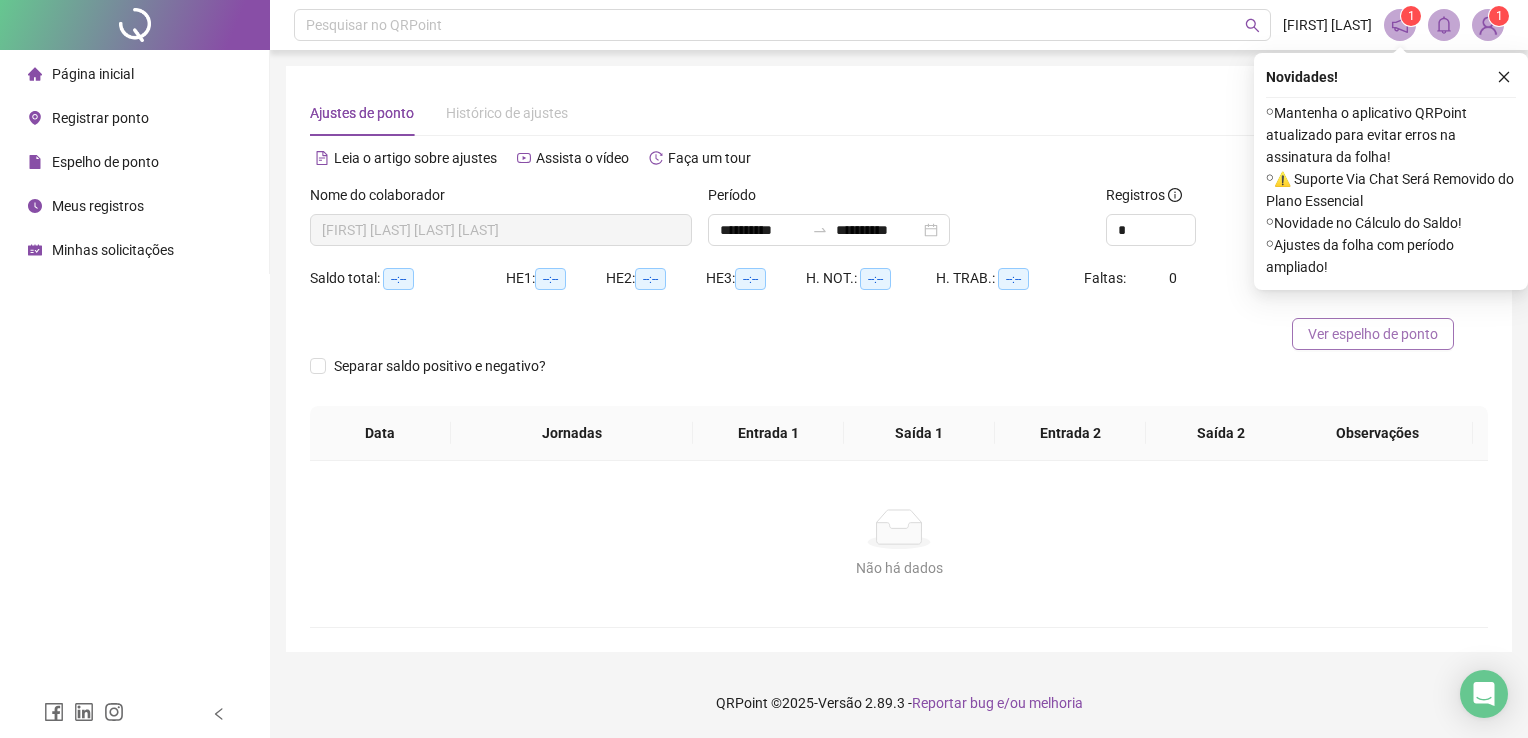 click on "Ver espelho de ponto" at bounding box center [1373, 334] 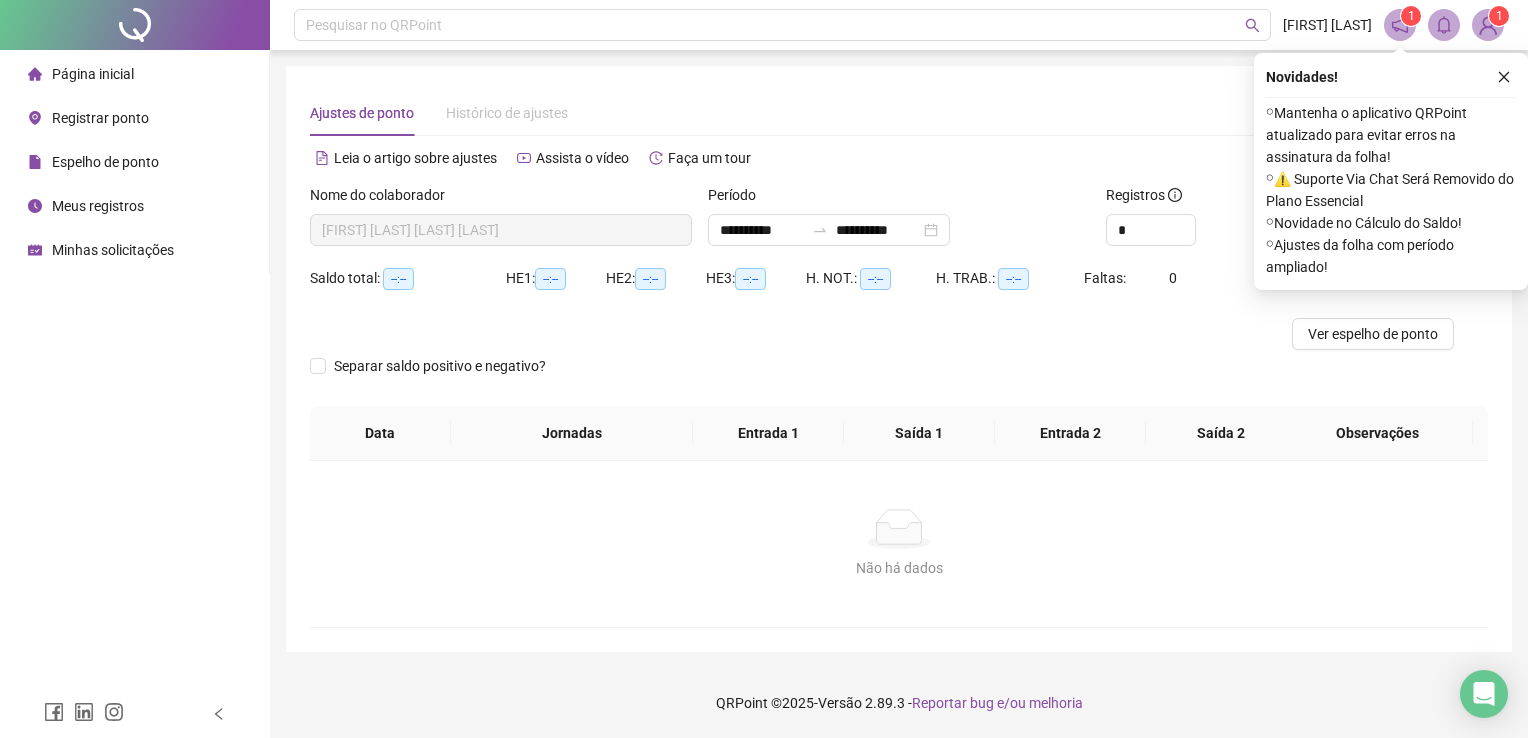 click on "Registrar ponto" at bounding box center (100, 118) 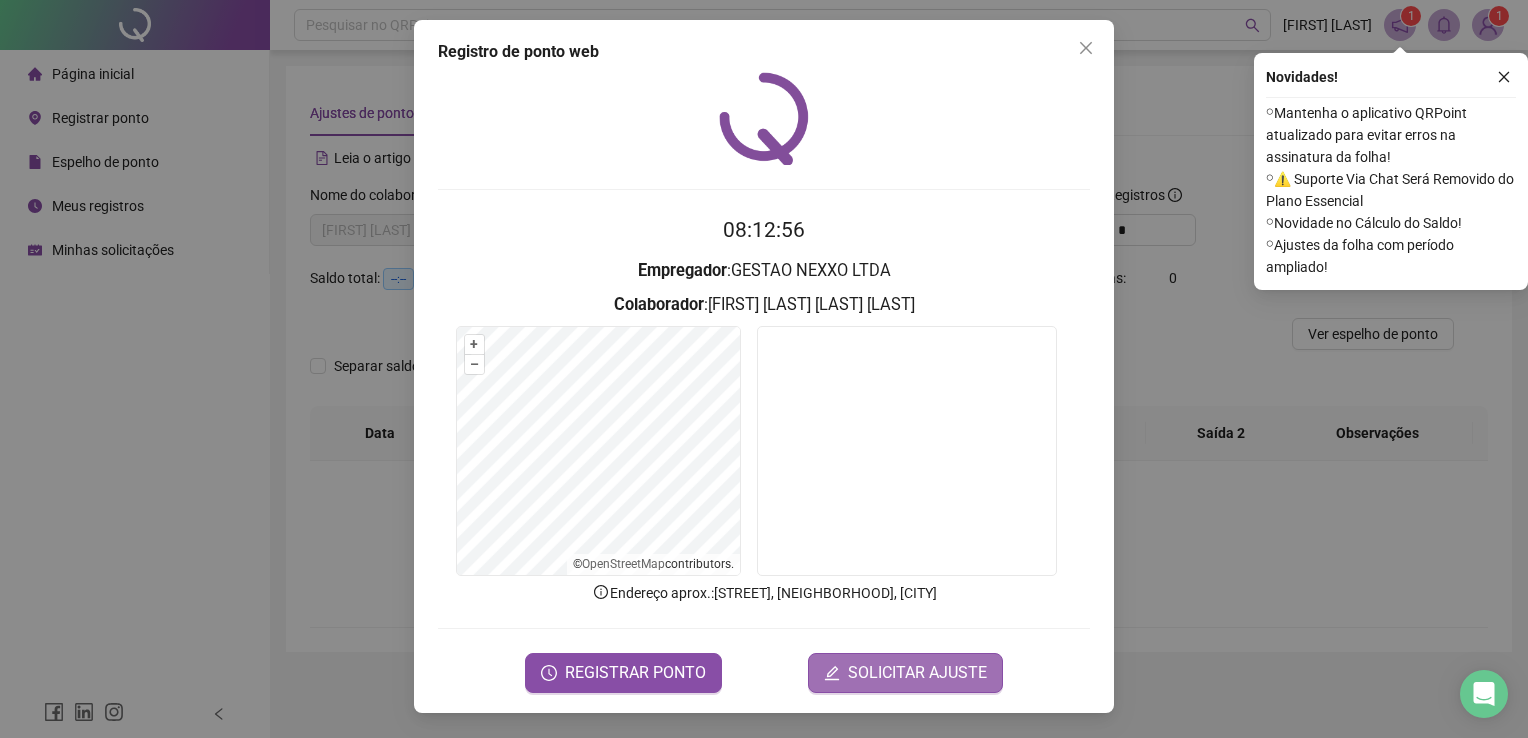 click on "SOLICITAR AJUSTE" at bounding box center (905, 673) 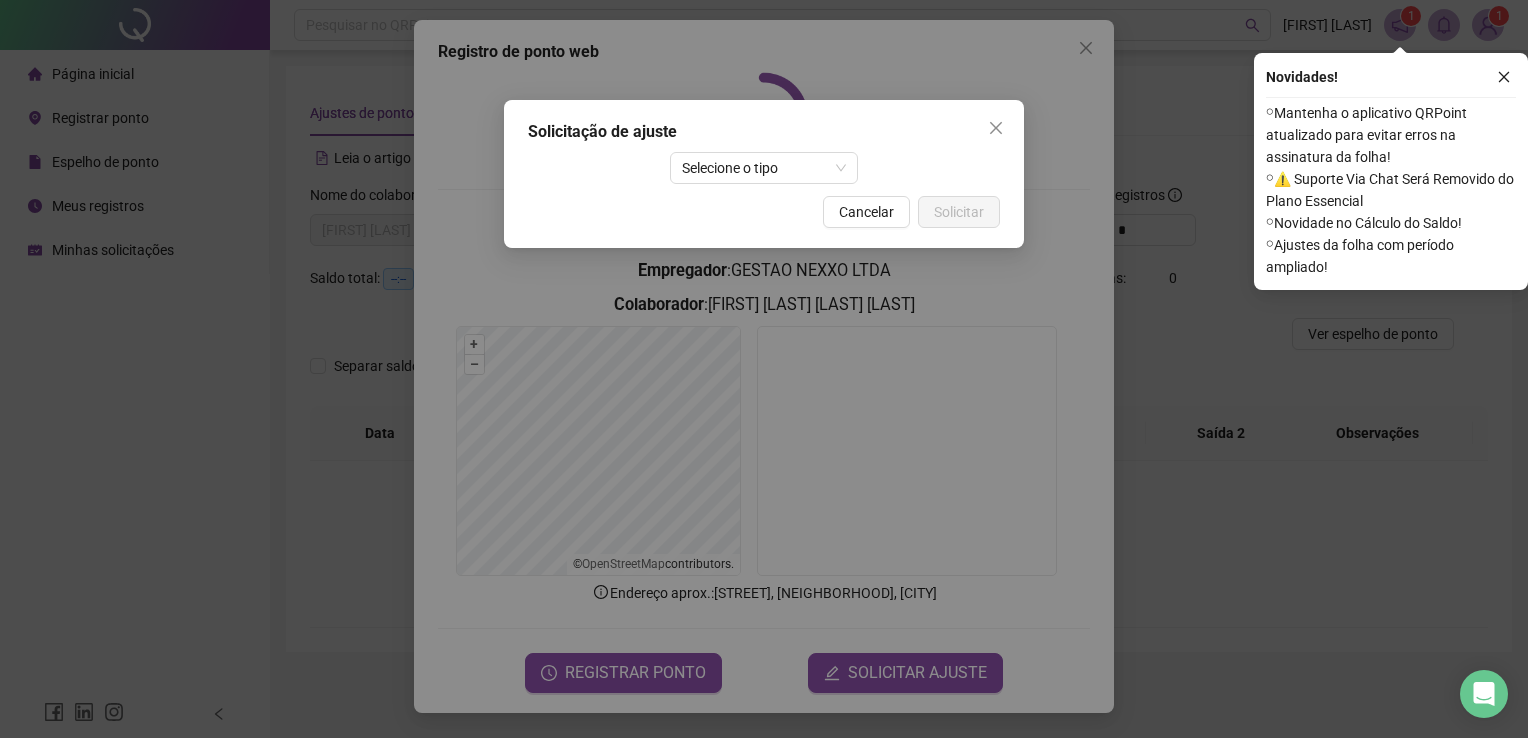 drag, startPoint x: 828, startPoint y: 157, endPoint x: 916, endPoint y: 114, distance: 97.94386 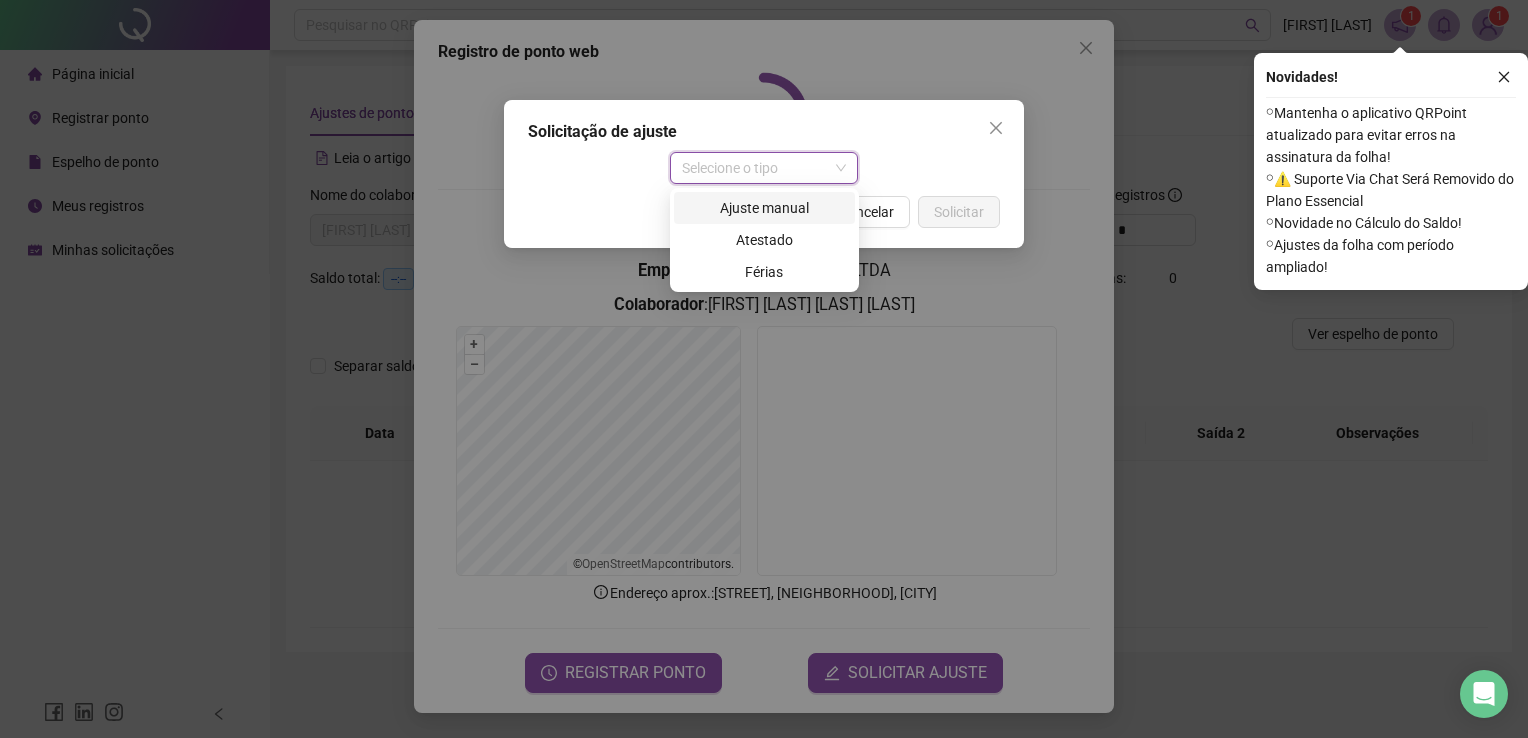 click on "Ajuste manual" at bounding box center (764, 208) 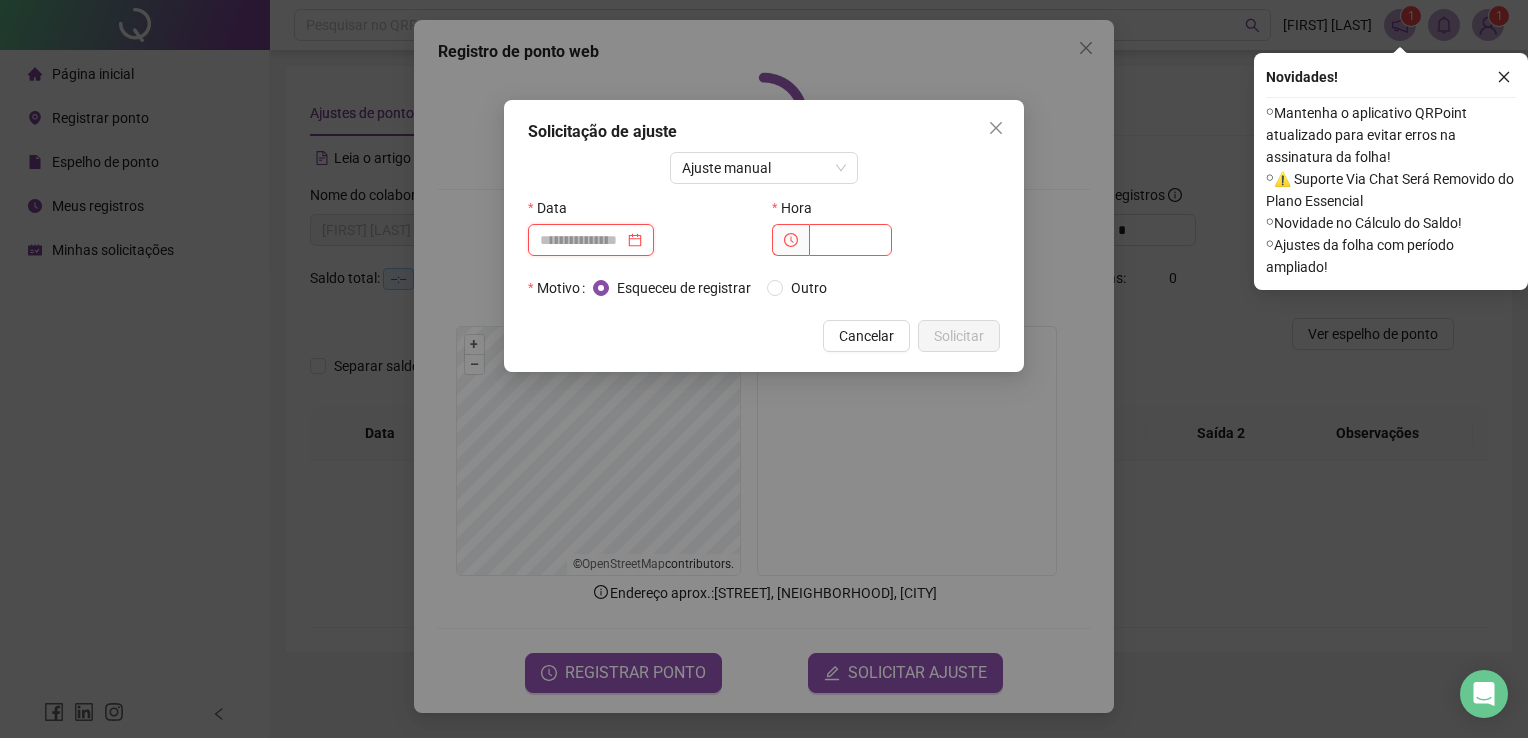 click at bounding box center [582, 240] 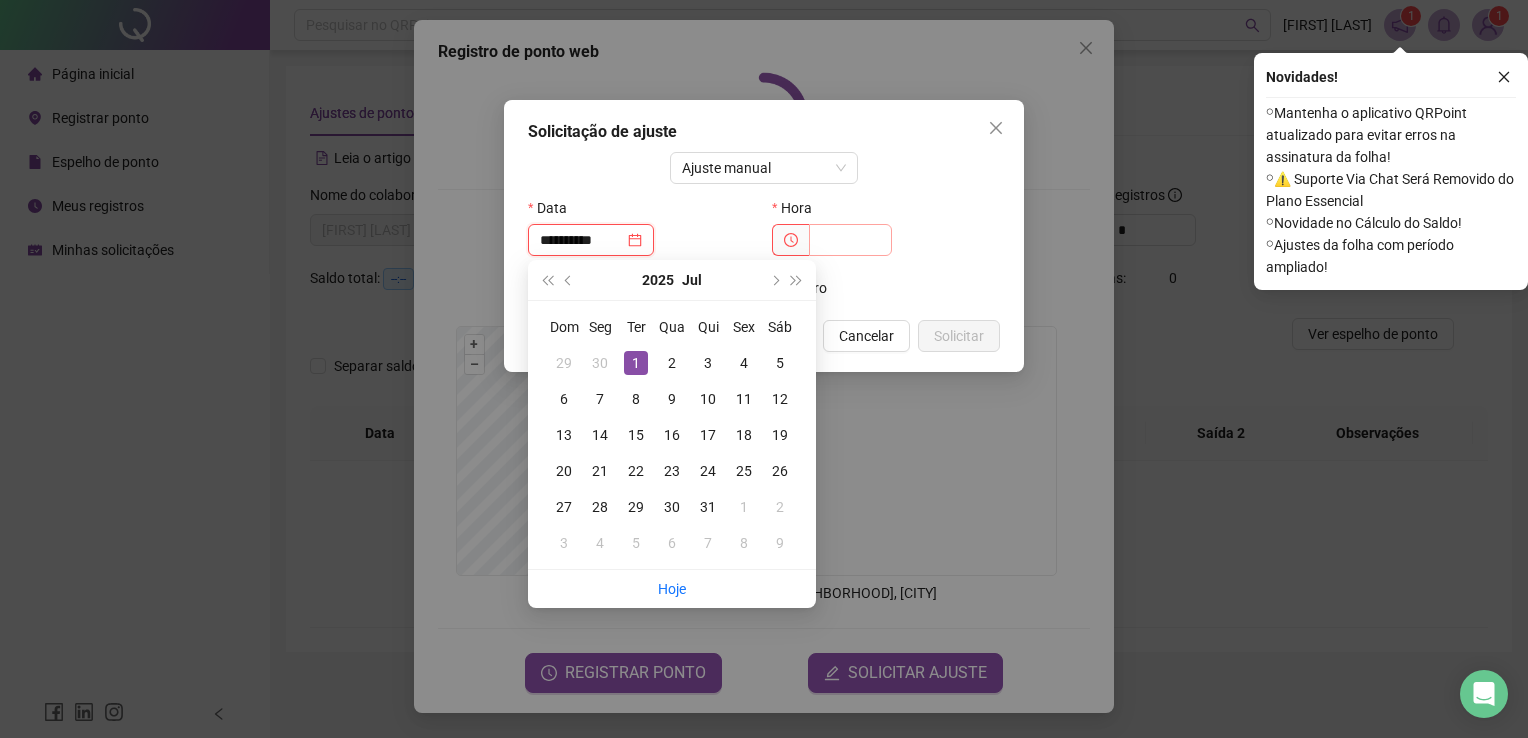 type on "**********" 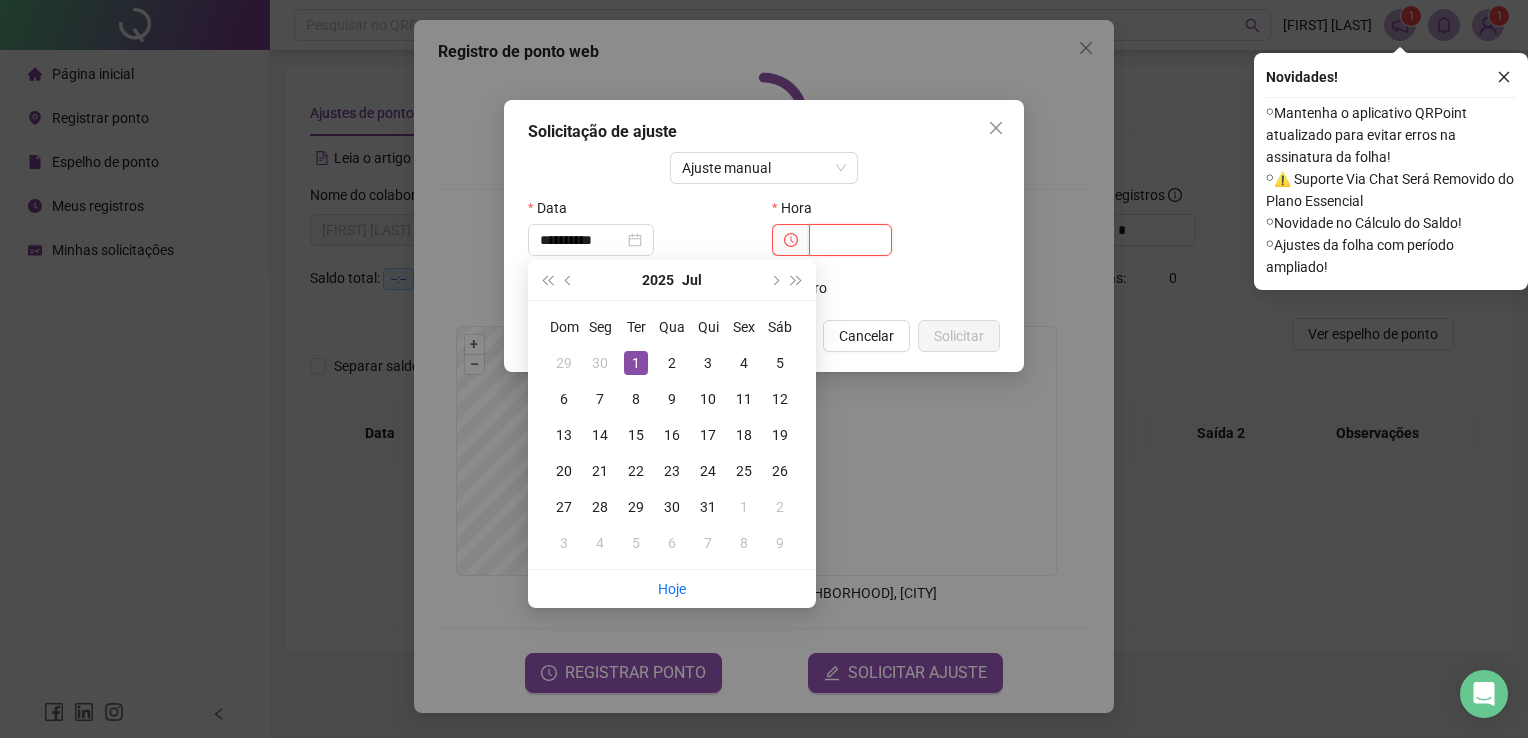 click at bounding box center [850, 240] 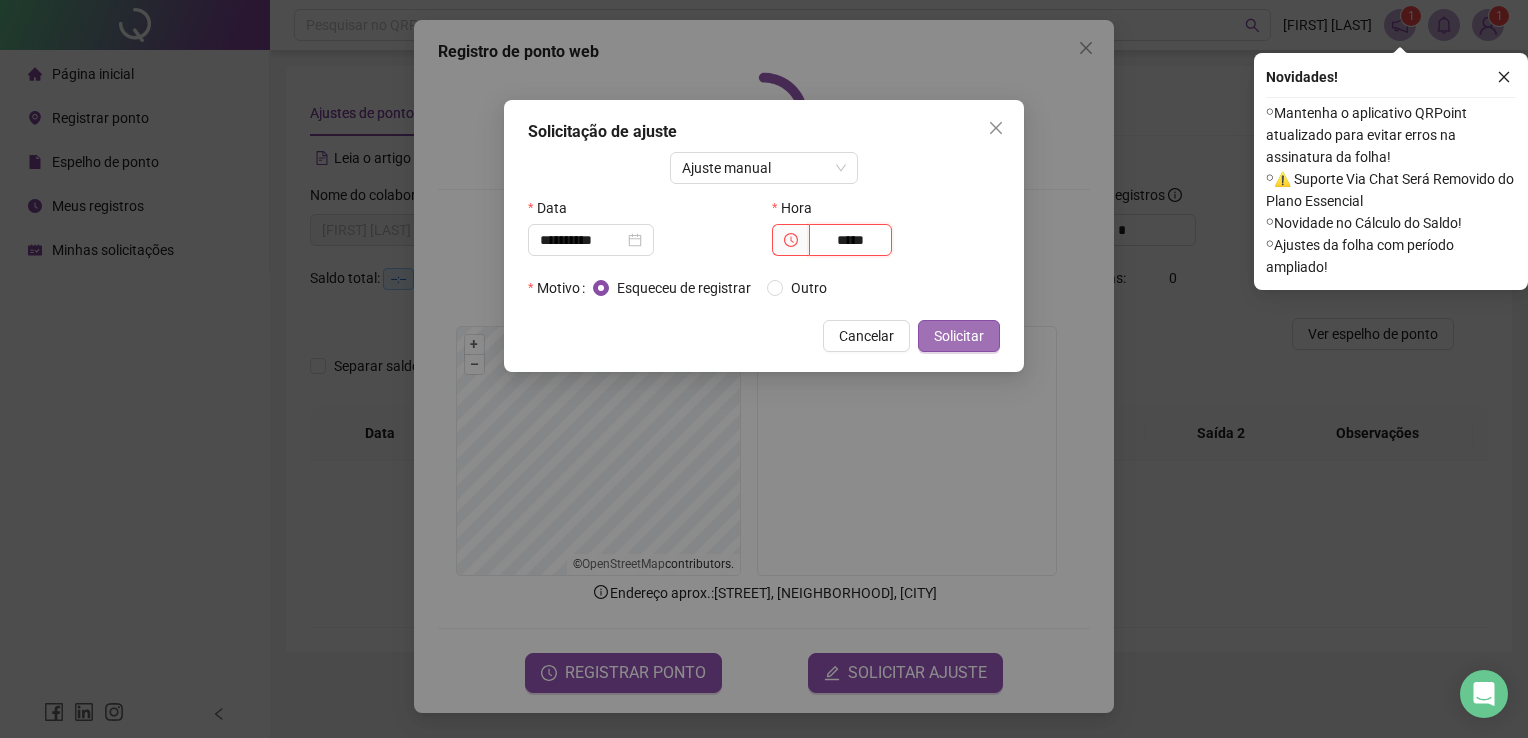 type on "*****" 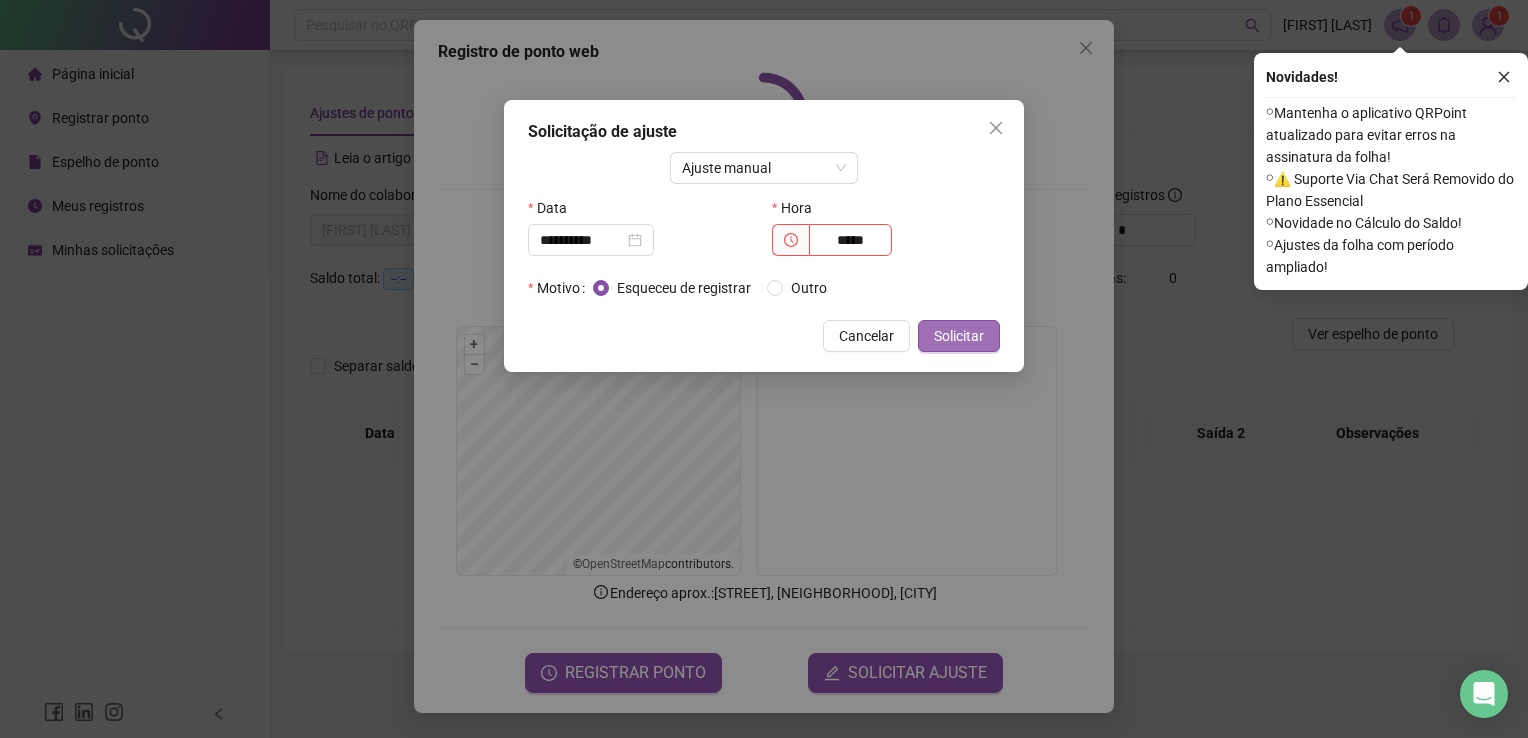 click on "Solicitar" at bounding box center (959, 336) 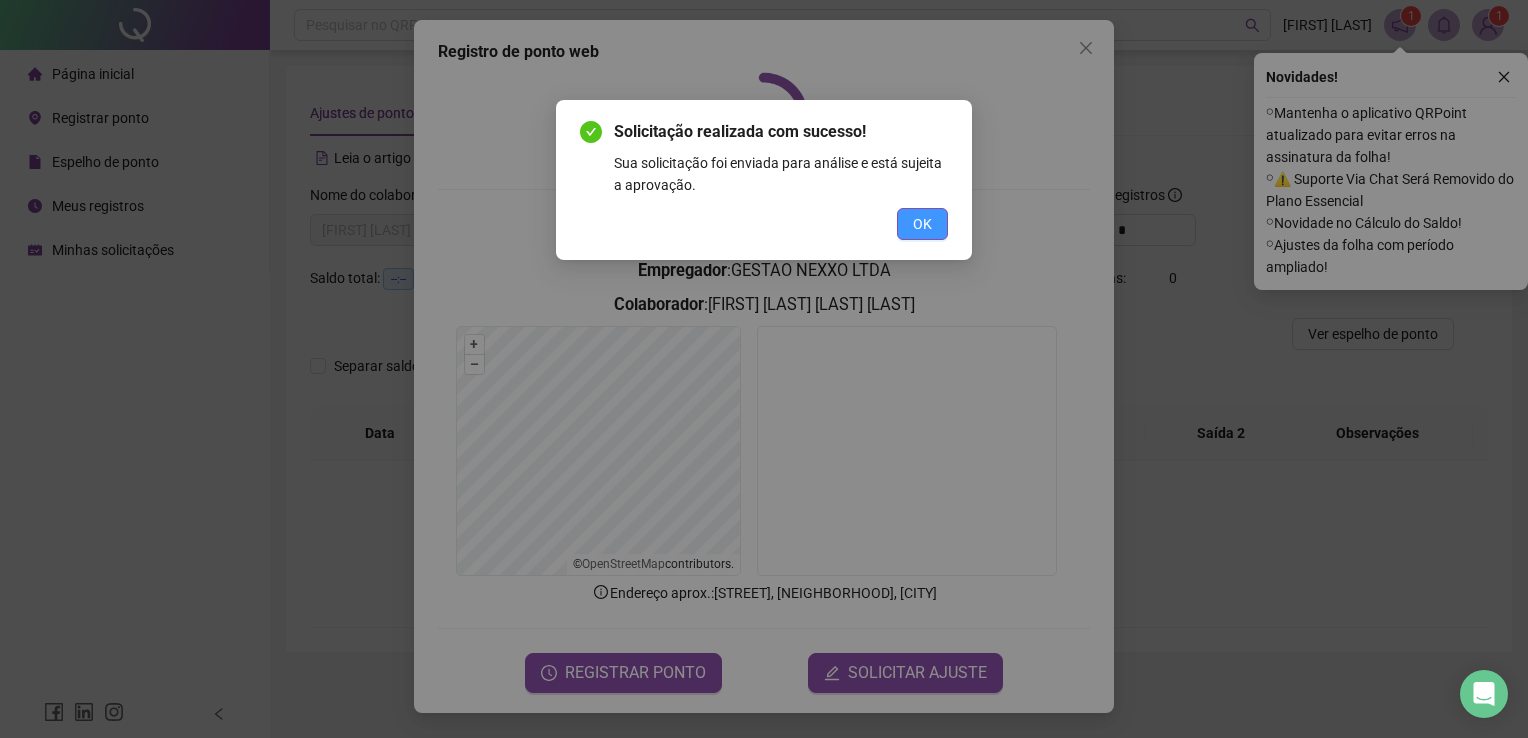 click on "OK" at bounding box center (922, 224) 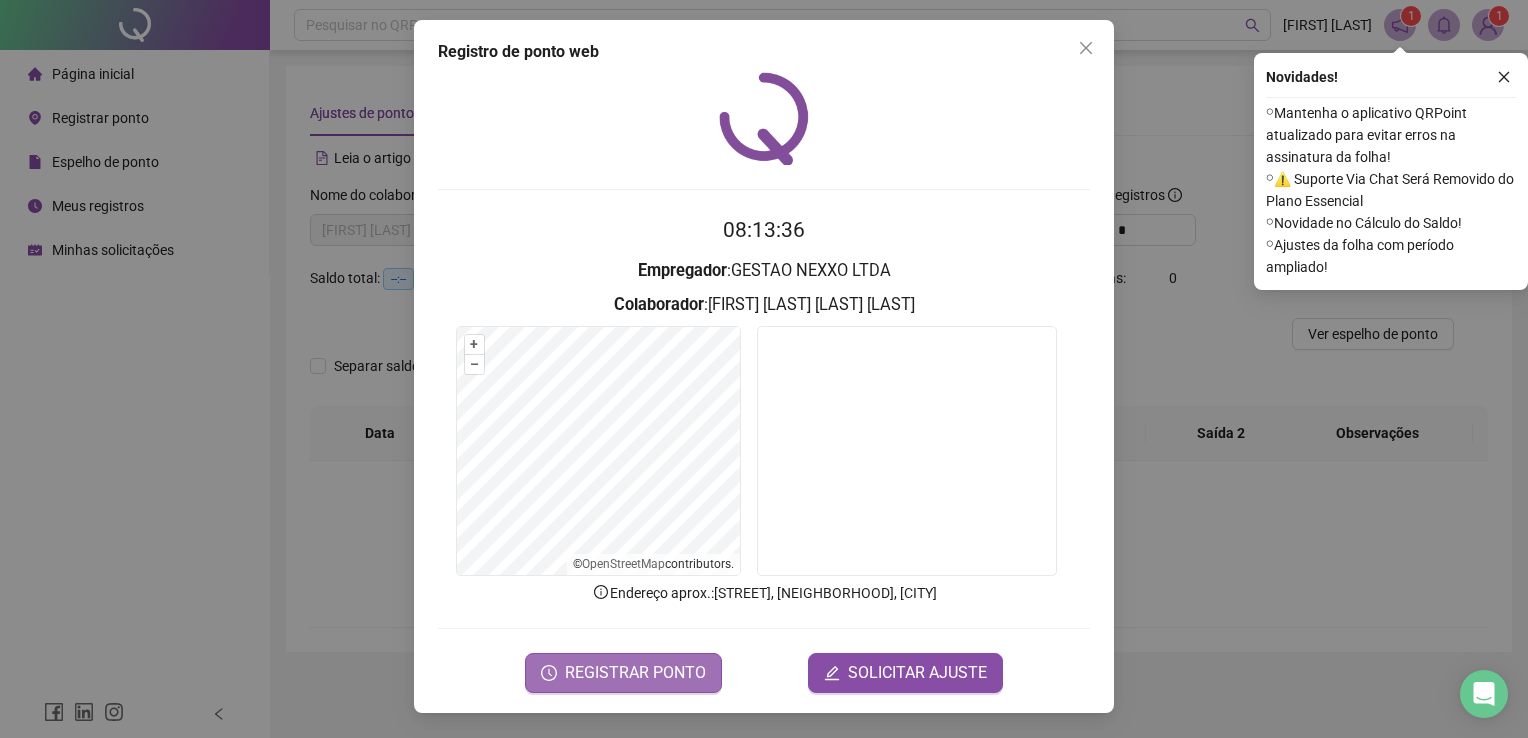 click on "REGISTRAR PONTO" at bounding box center [635, 673] 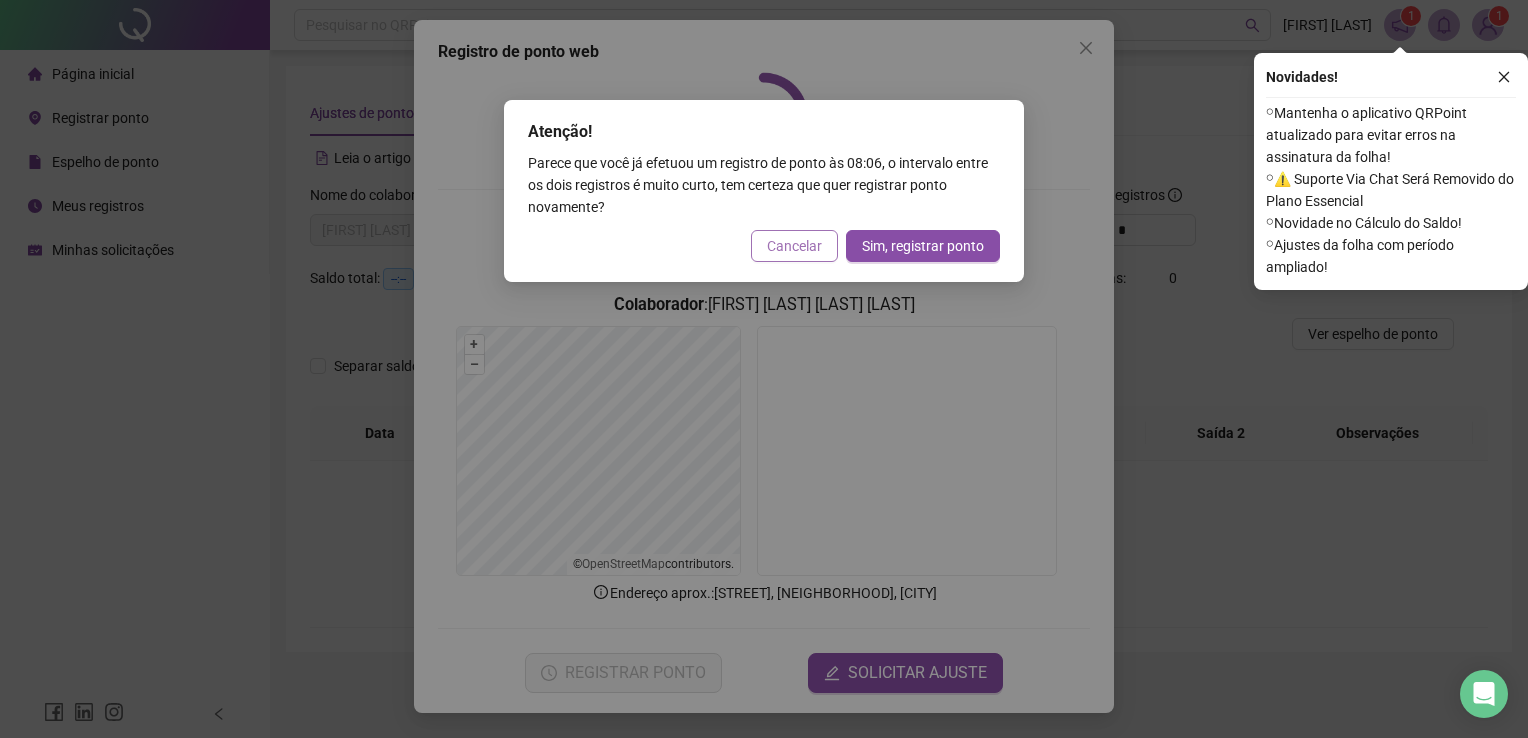 click on "Cancelar" at bounding box center (794, 246) 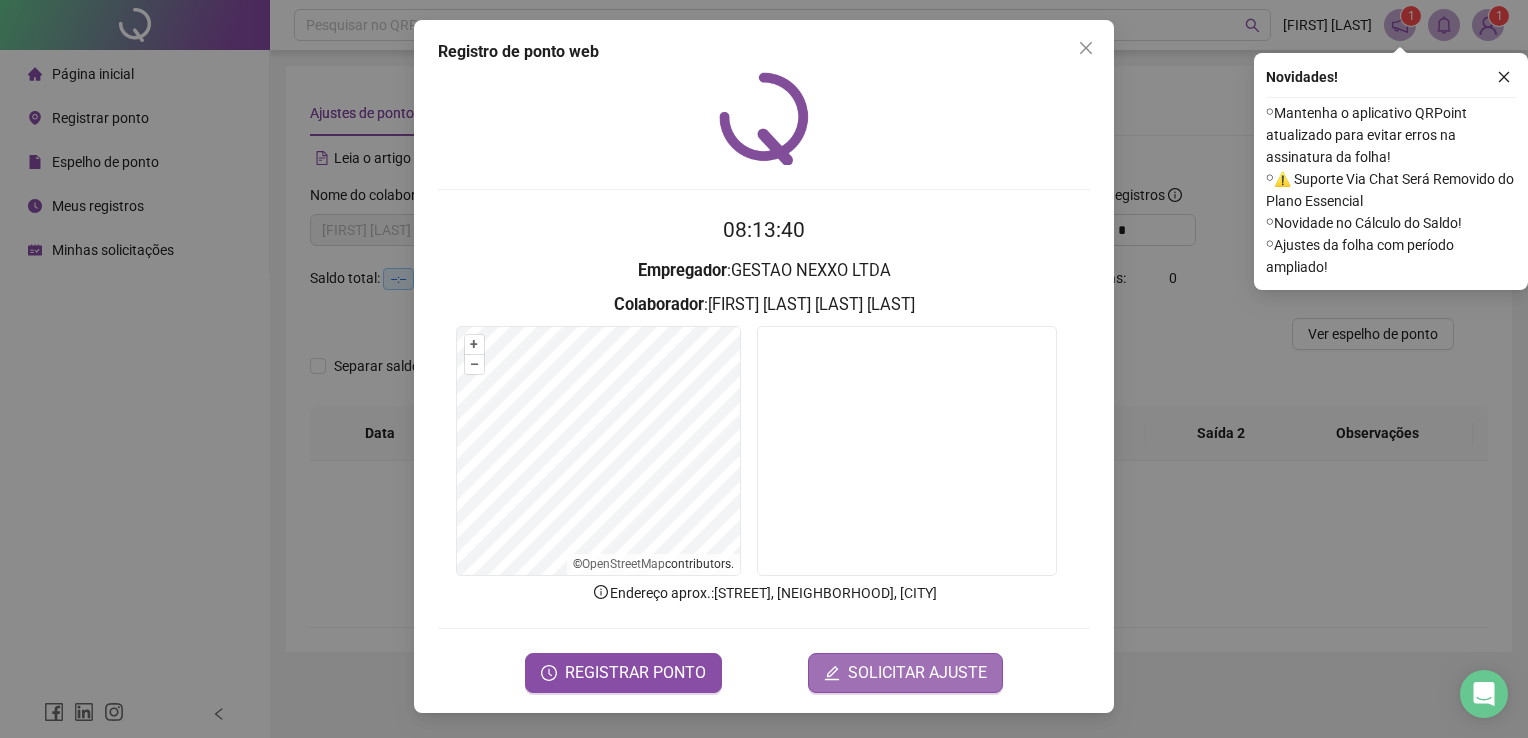 click on "SOLICITAR AJUSTE" at bounding box center (917, 673) 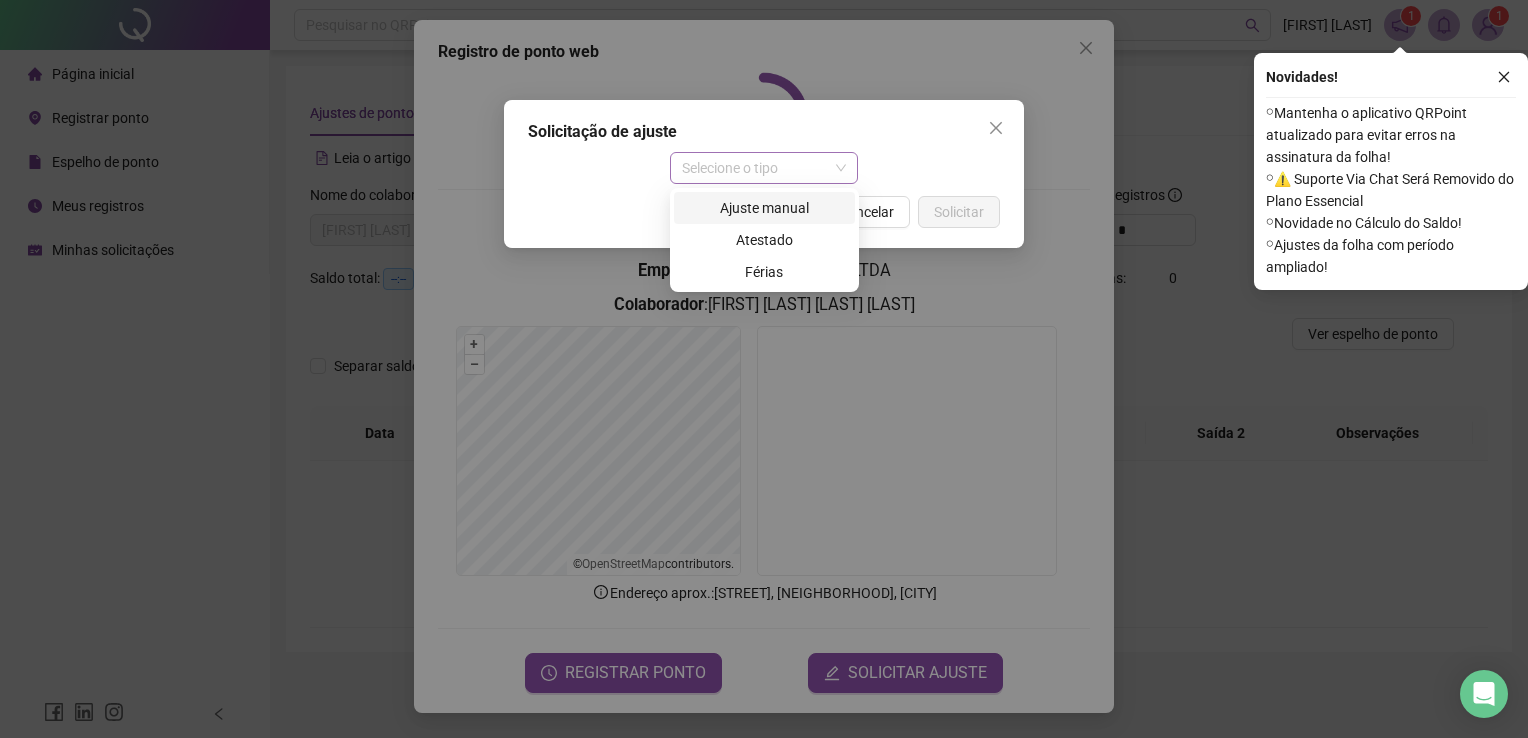 click on "Selecione o tipo" at bounding box center [764, 168] 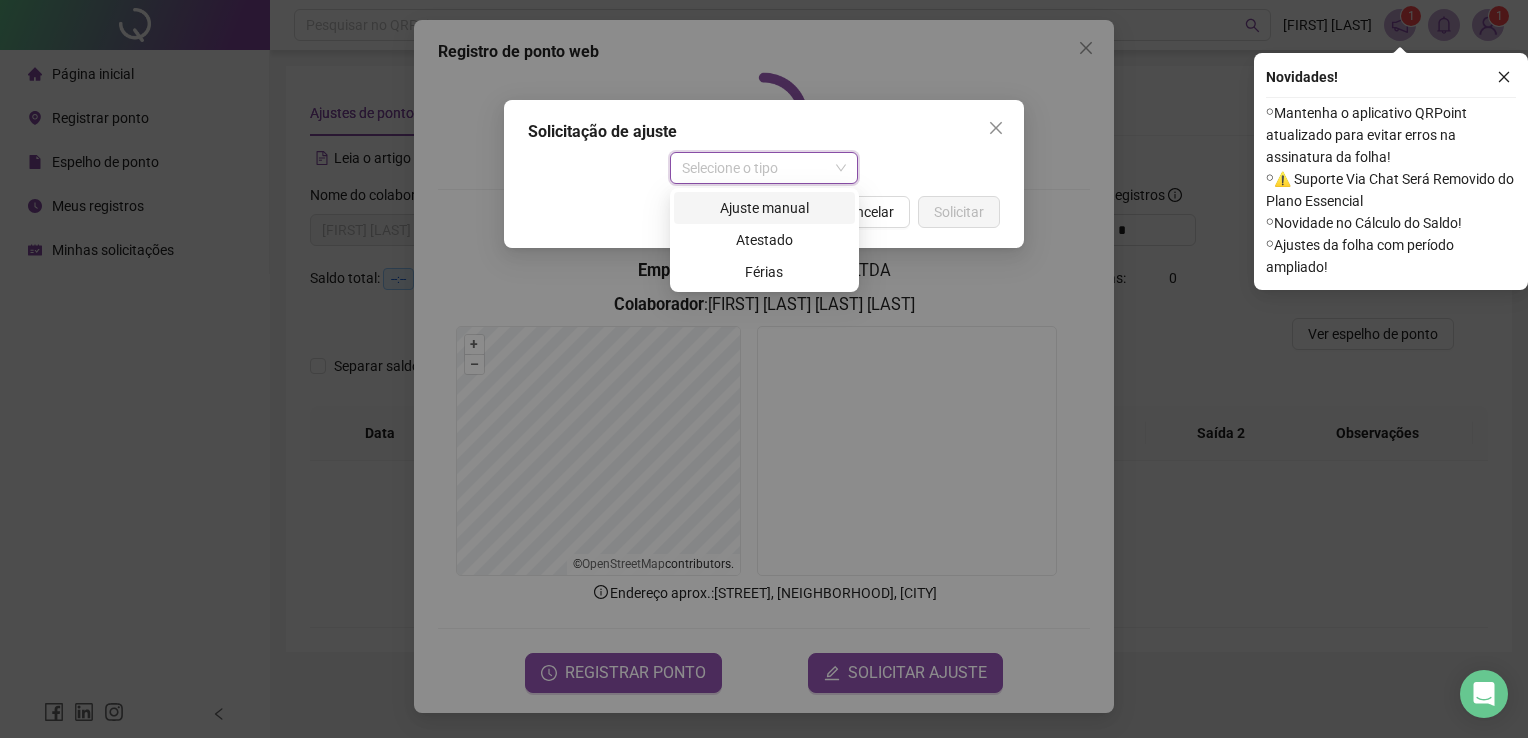 click on "Ajuste manual" at bounding box center [764, 208] 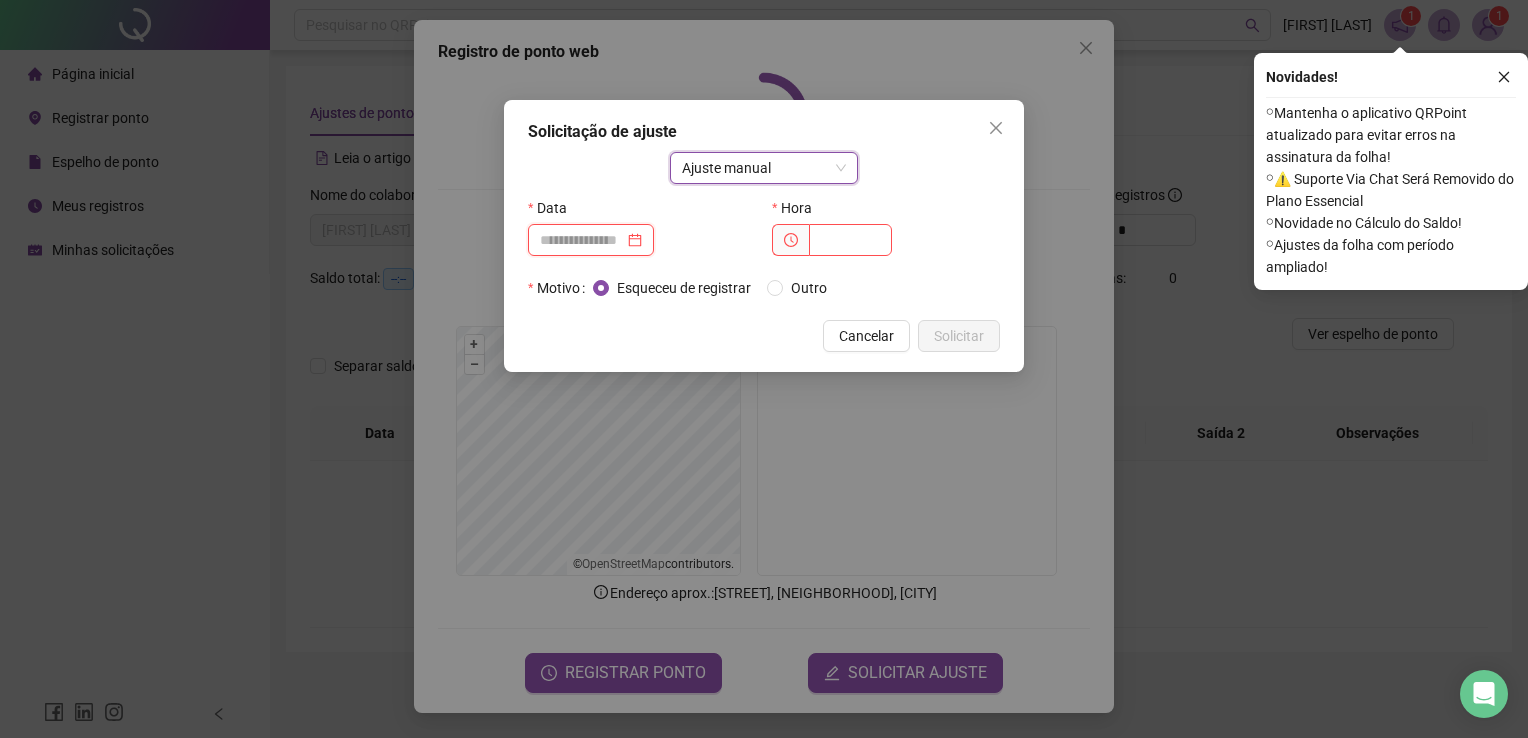 click at bounding box center [582, 240] 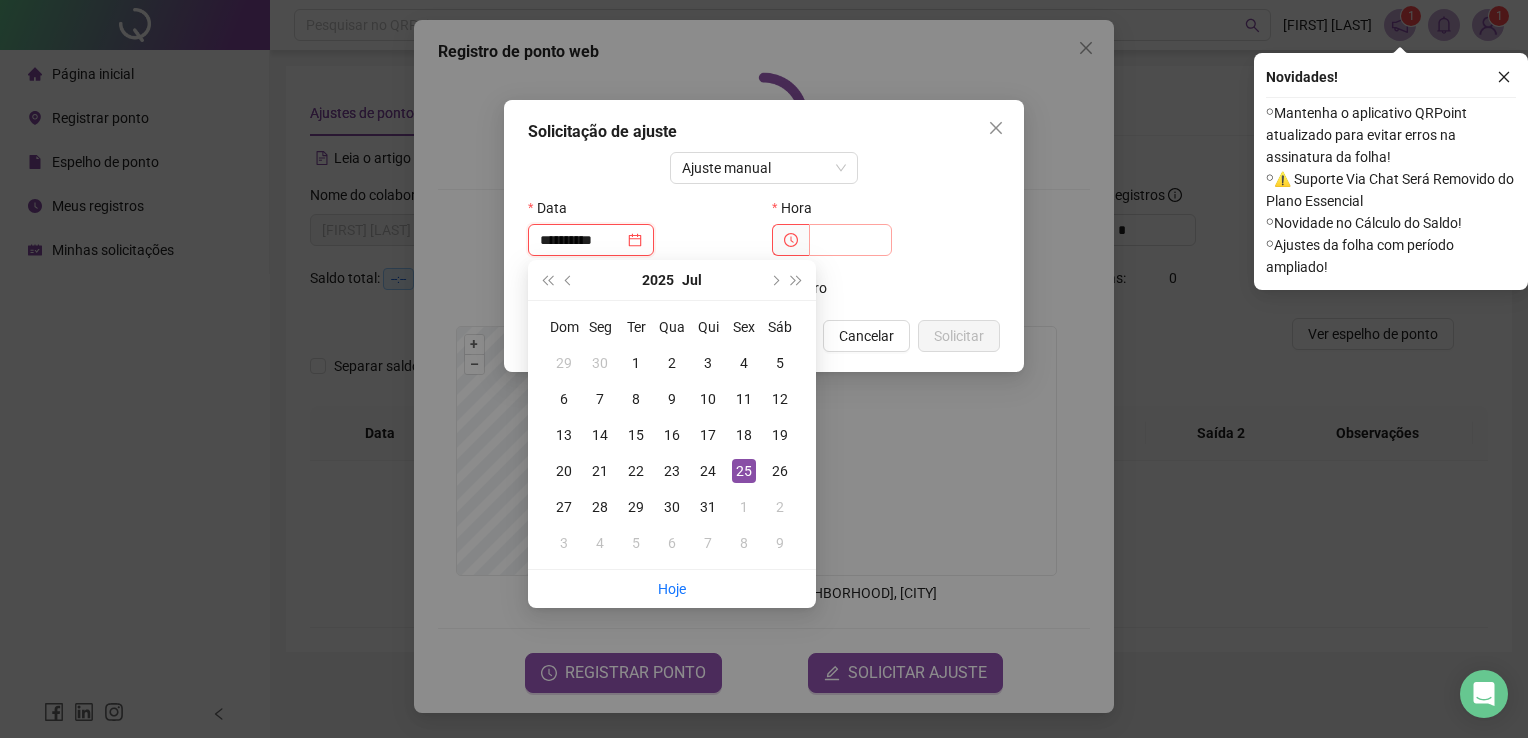 type on "**********" 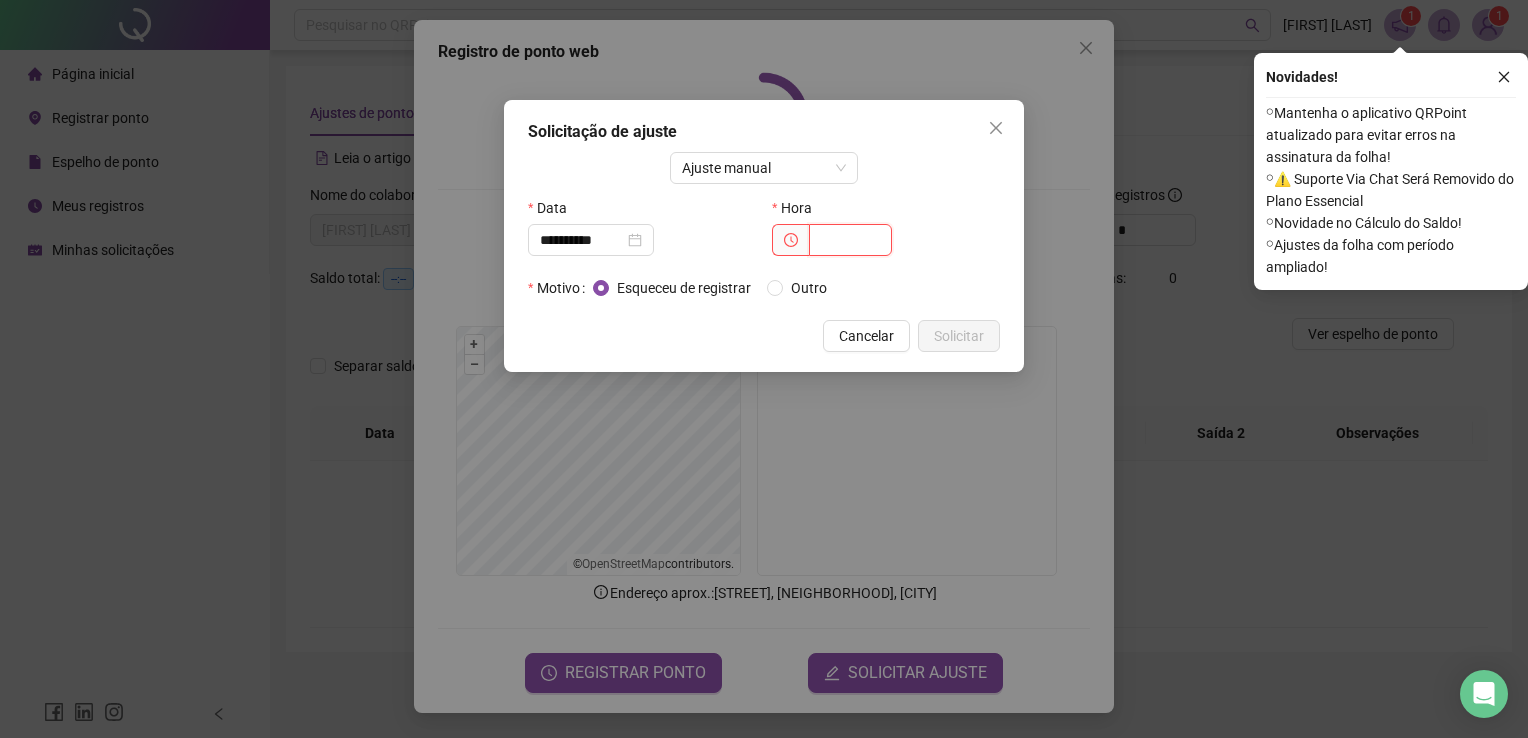 click at bounding box center (850, 240) 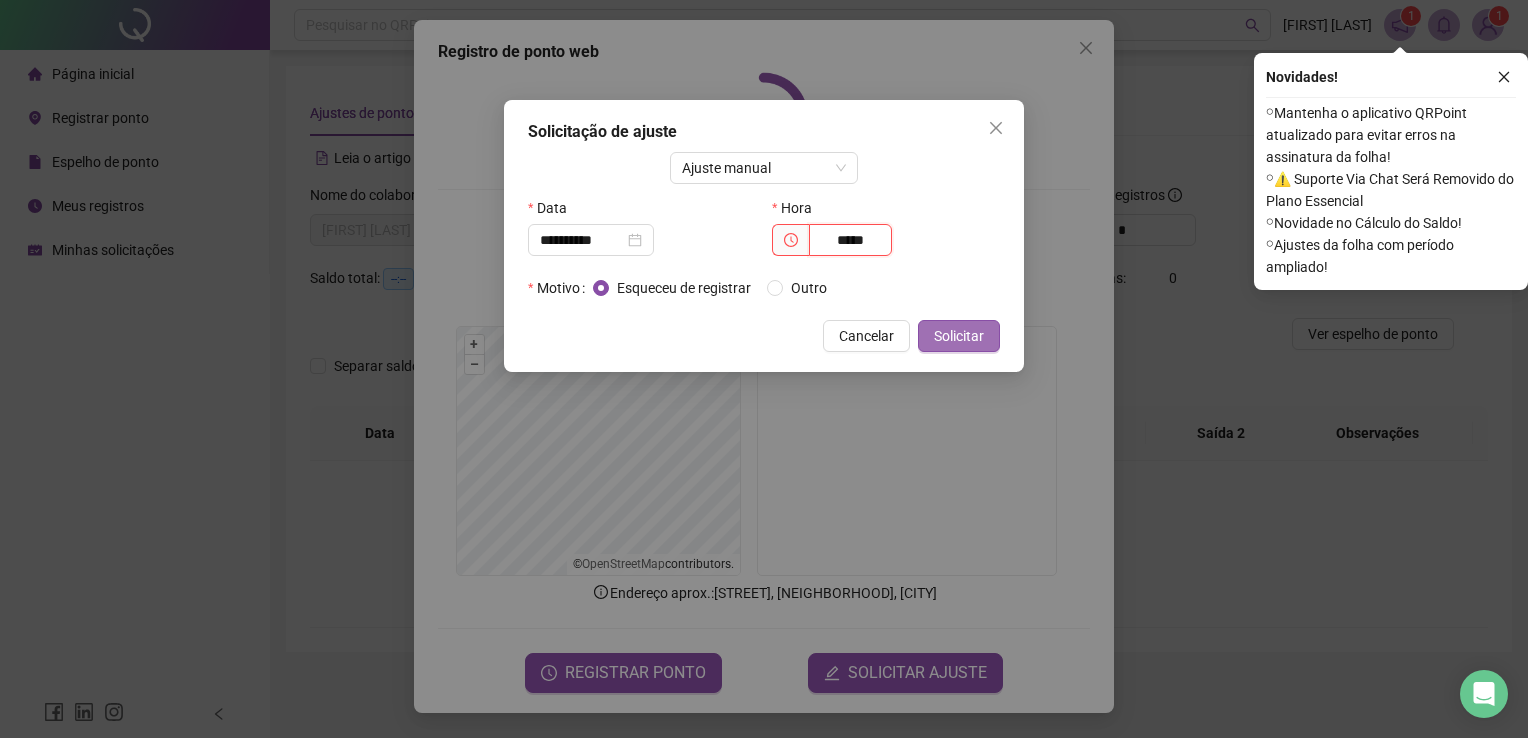 type on "*****" 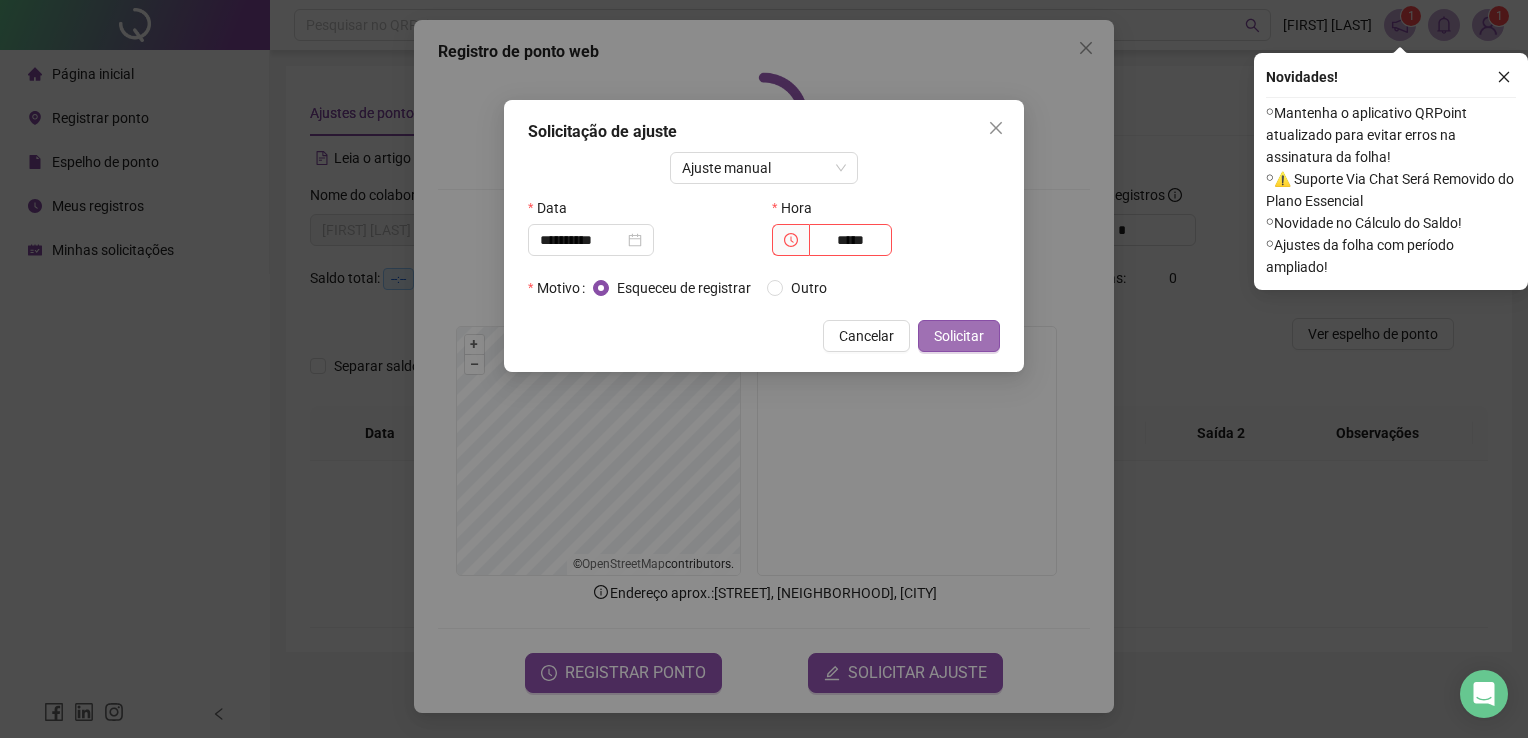 click on "Solicitar" at bounding box center (959, 336) 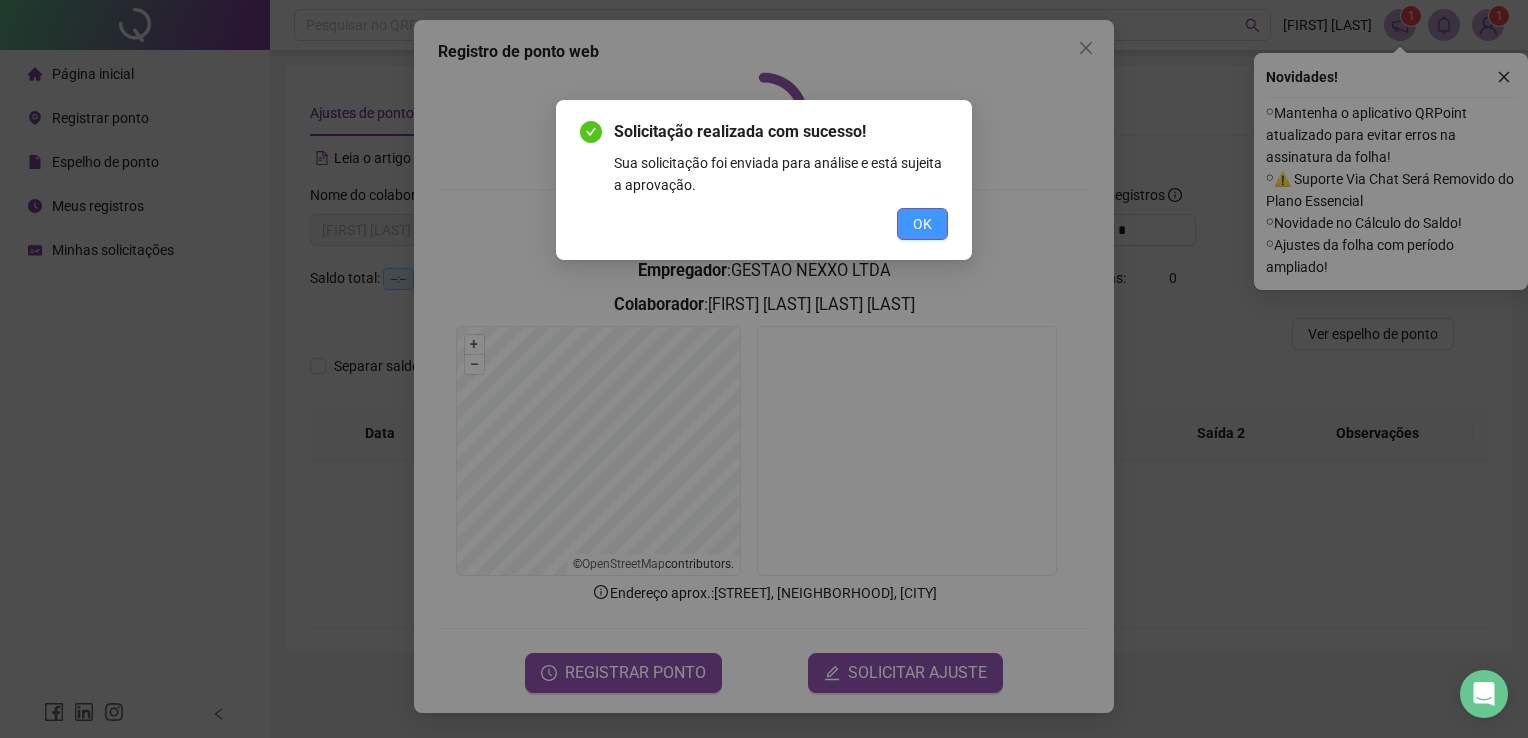 click on "OK" at bounding box center (922, 224) 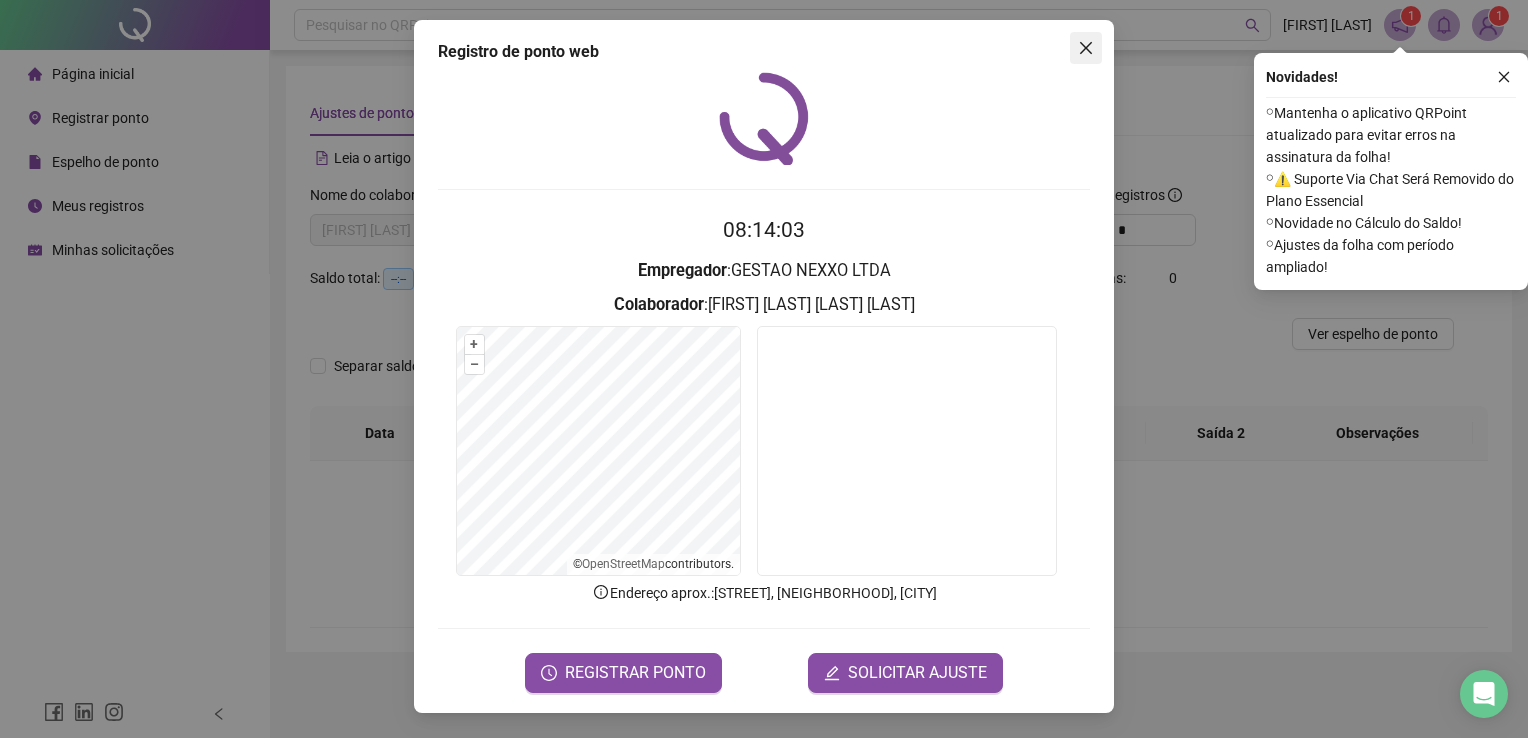 click 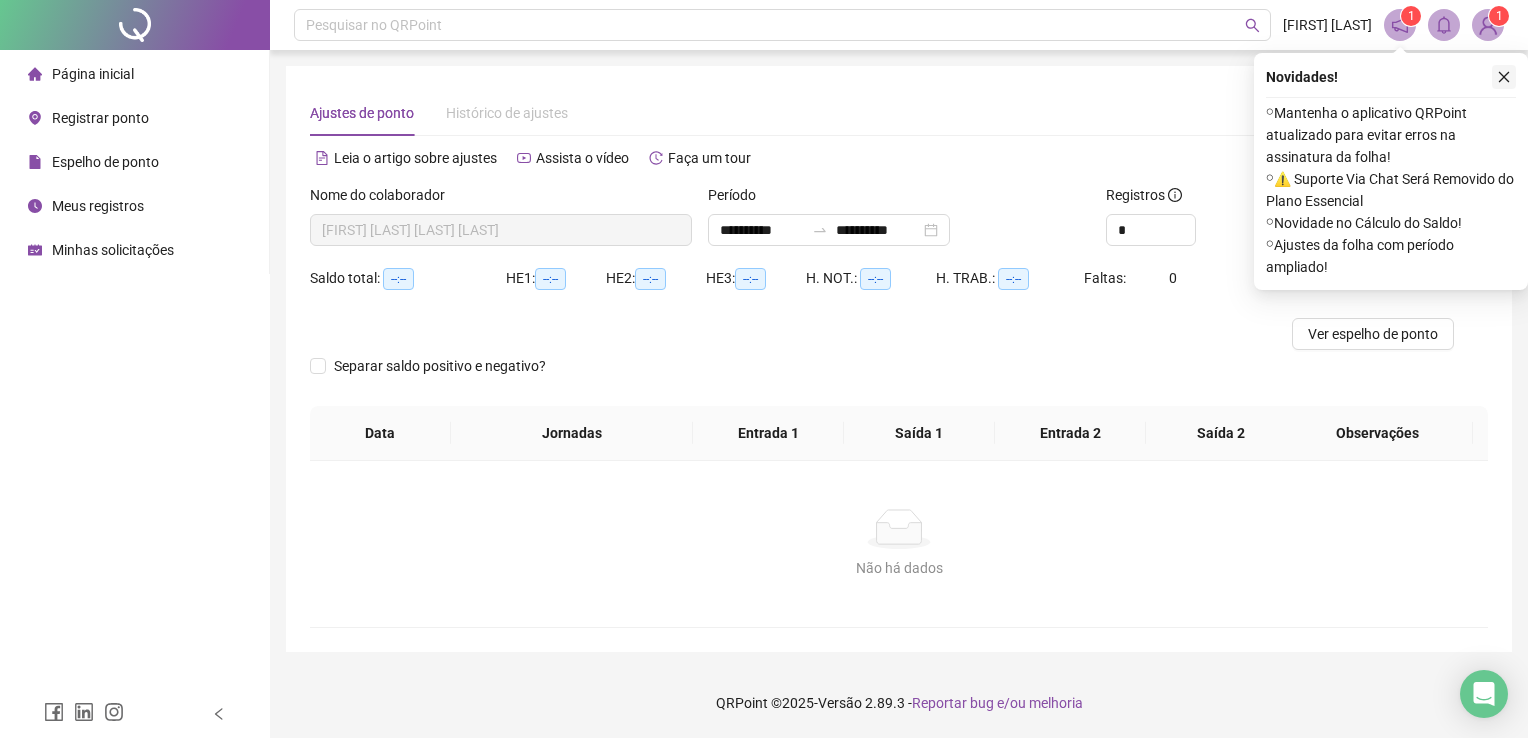 click 